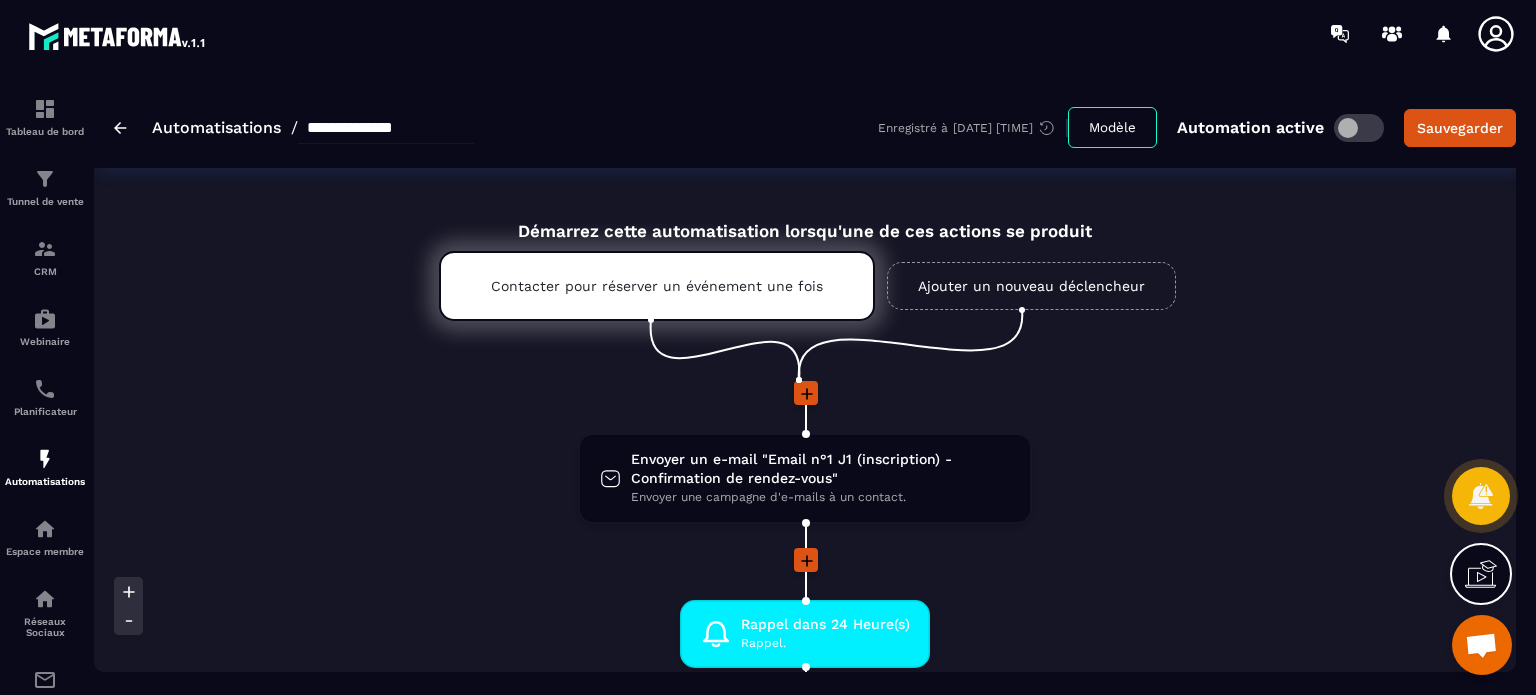 scroll, scrollTop: 0, scrollLeft: 0, axis: both 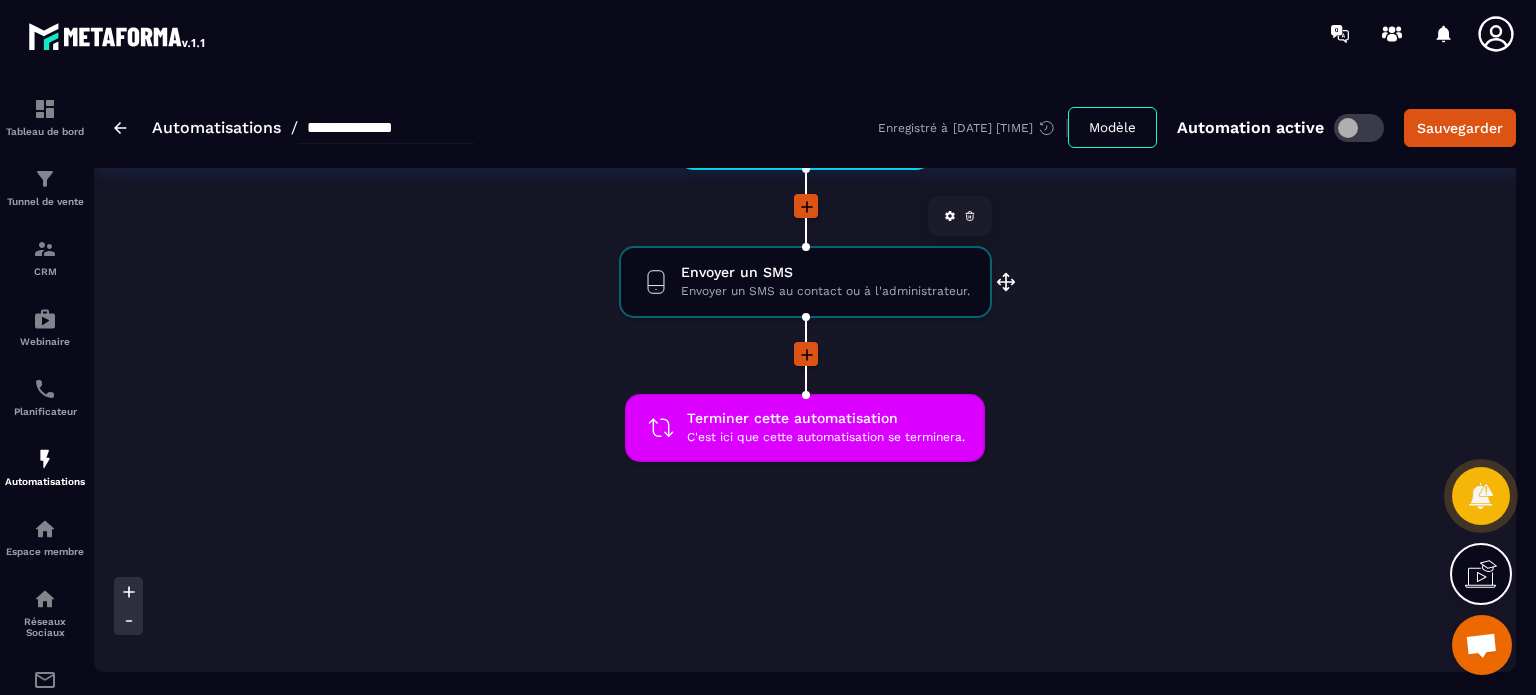 click on "Envoyer un SMS au contact ou à l'administrateur." at bounding box center (825, 291) 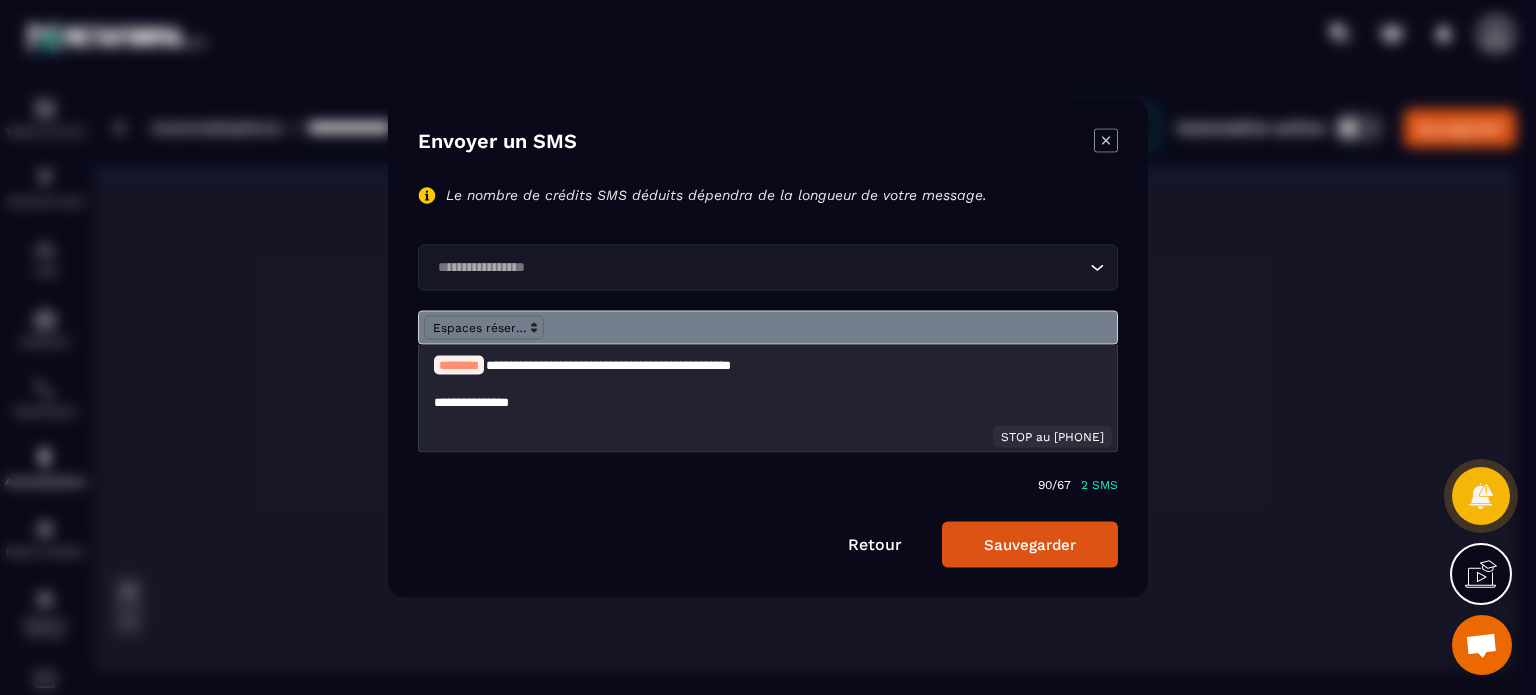 click on "**********" at bounding box center [768, 402] 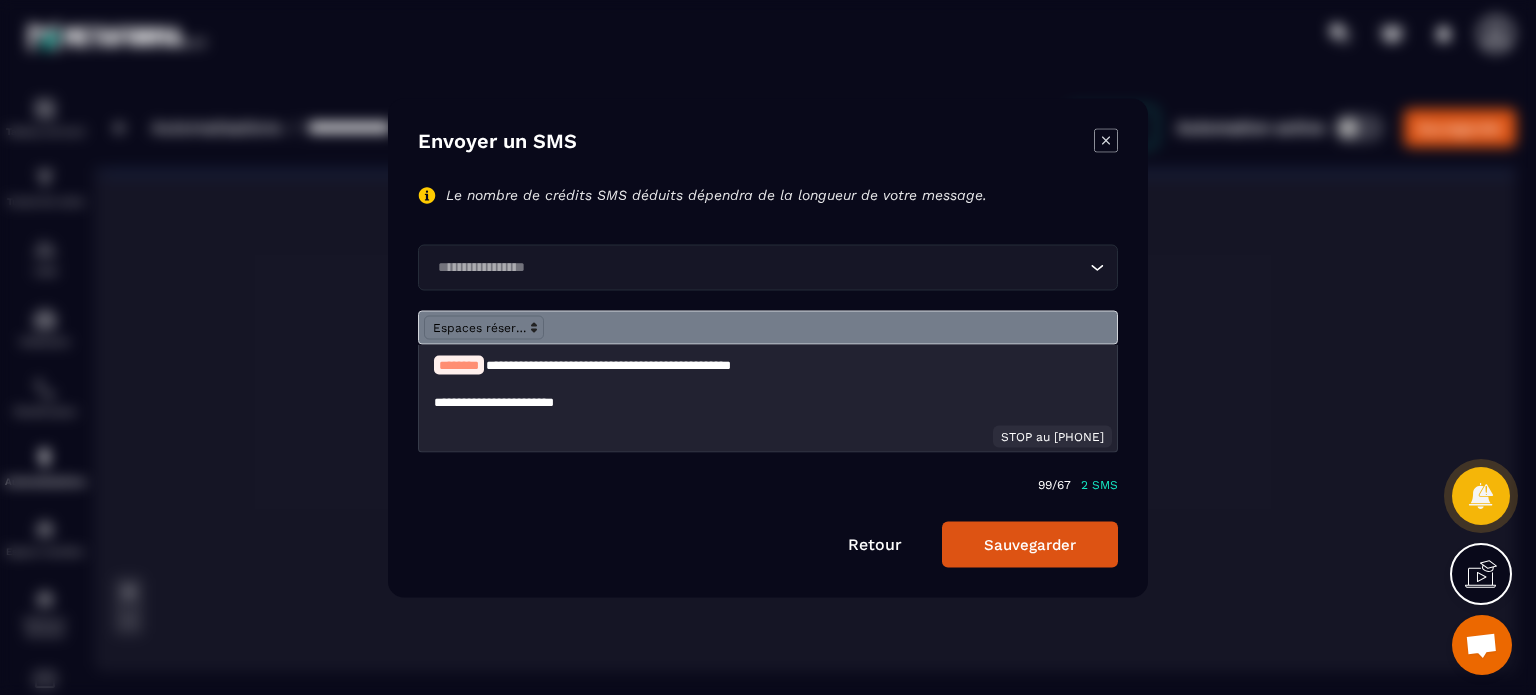 click 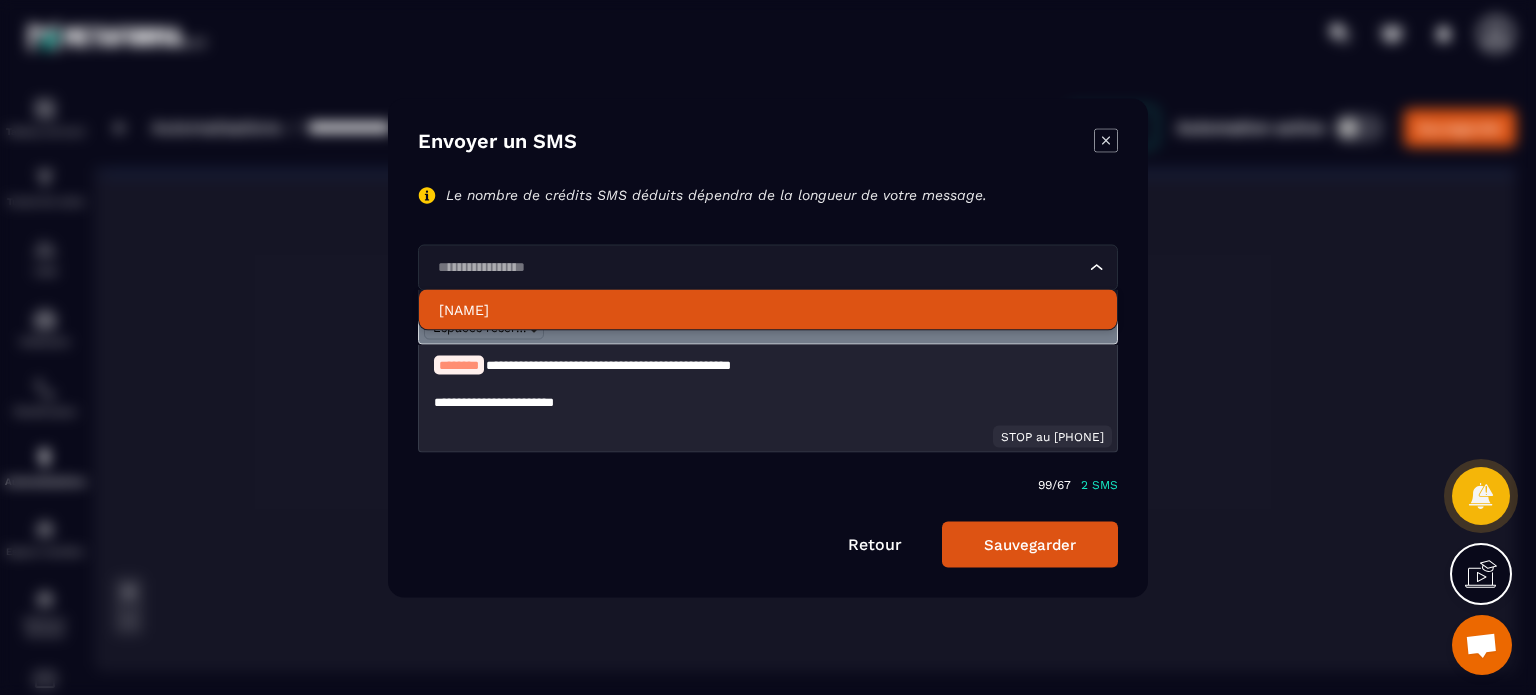click on "[NAME]" 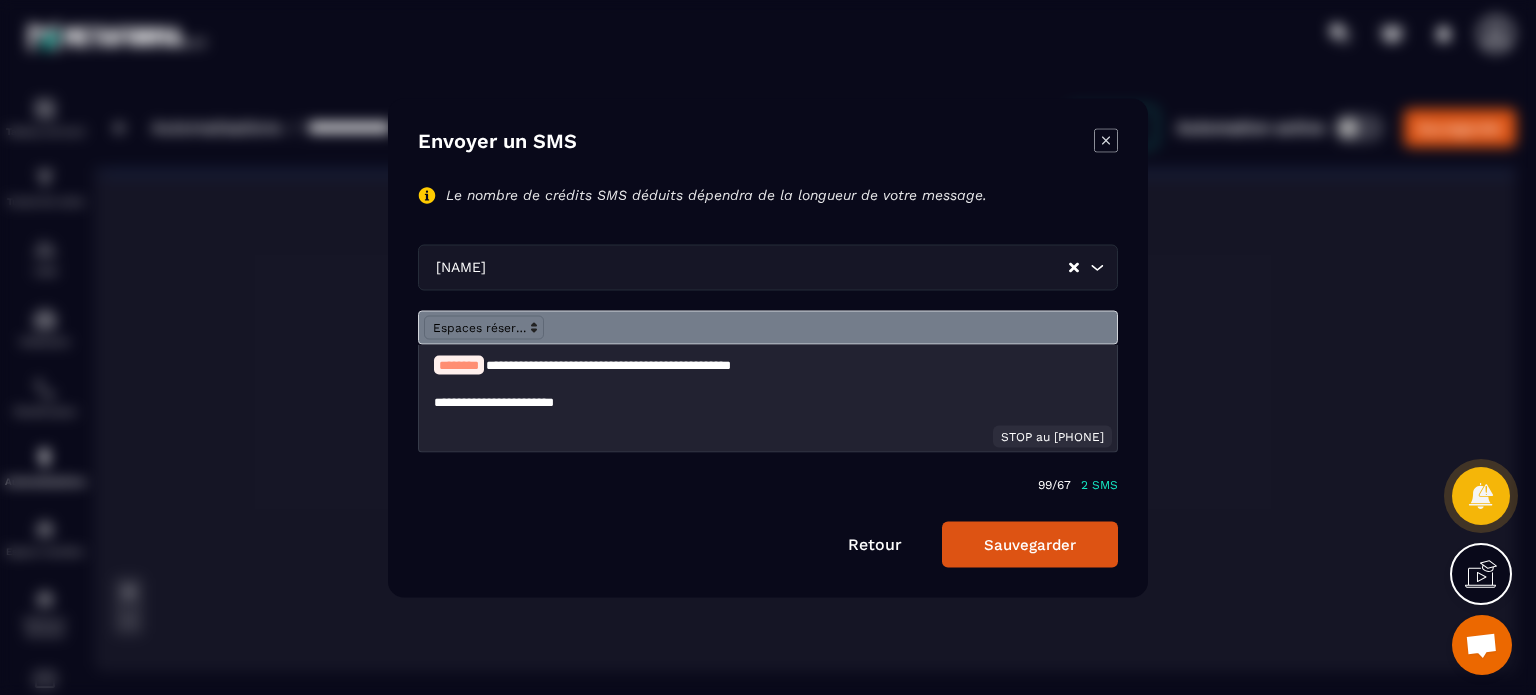 click on "Sauvegarder" at bounding box center (1030, 544) 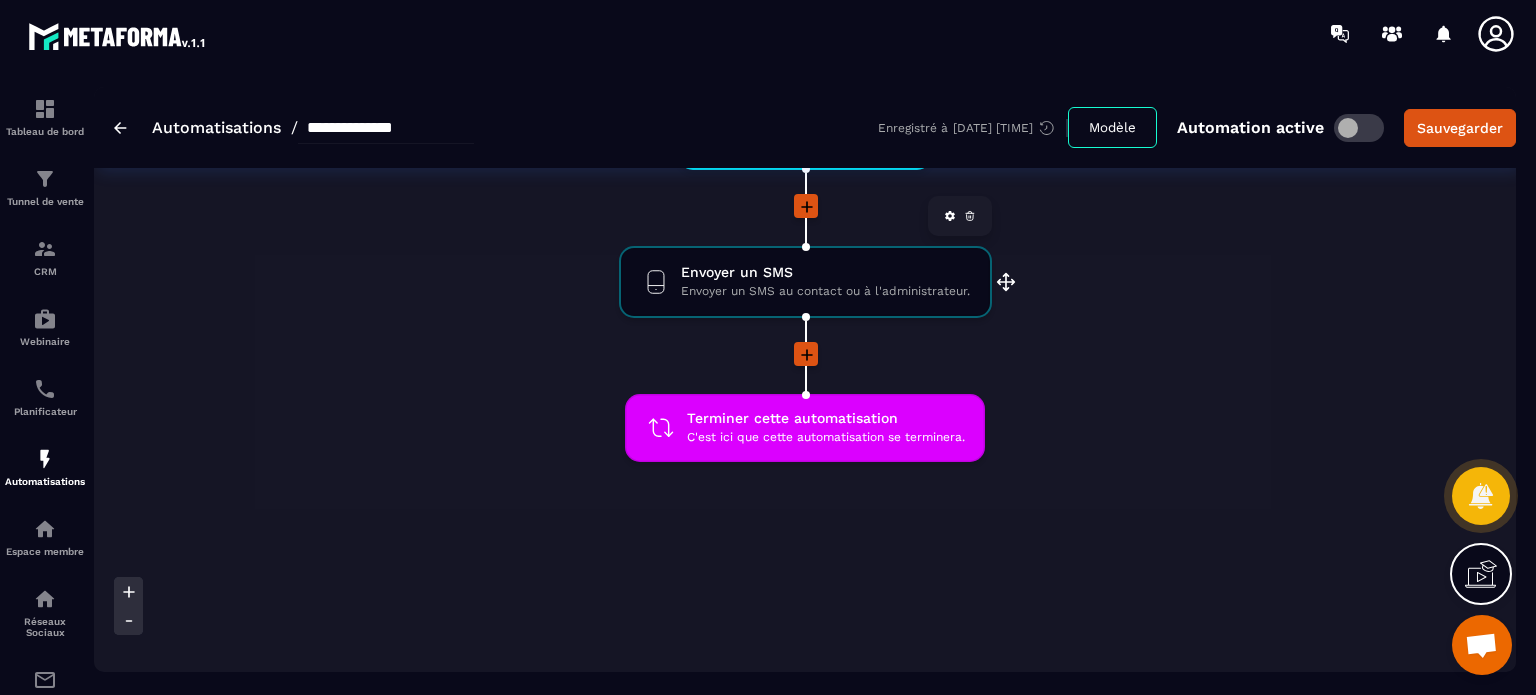 click on "Envoyer un SMS au contact ou à l'administrateur." at bounding box center (825, 291) 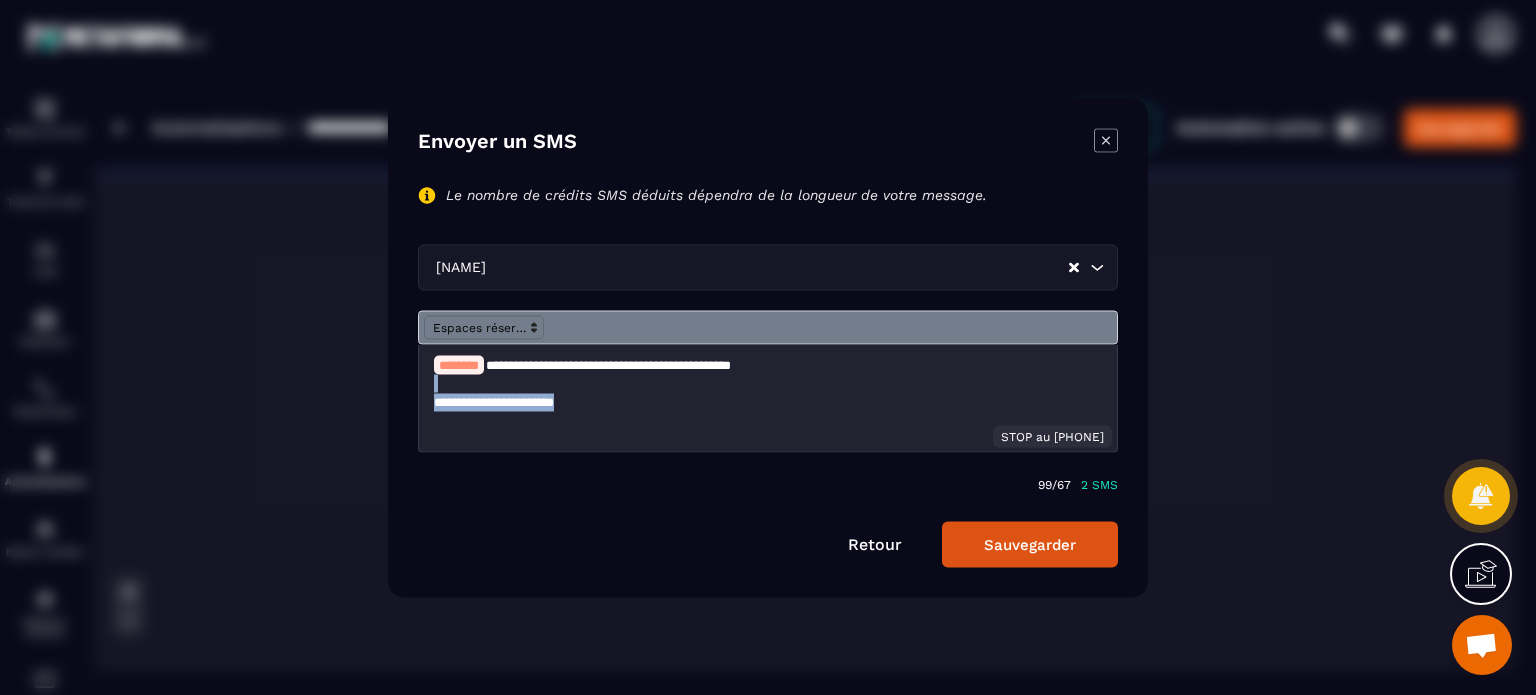 drag, startPoint x: 681, startPoint y: 391, endPoint x: 620, endPoint y: 394, distance: 61.073727 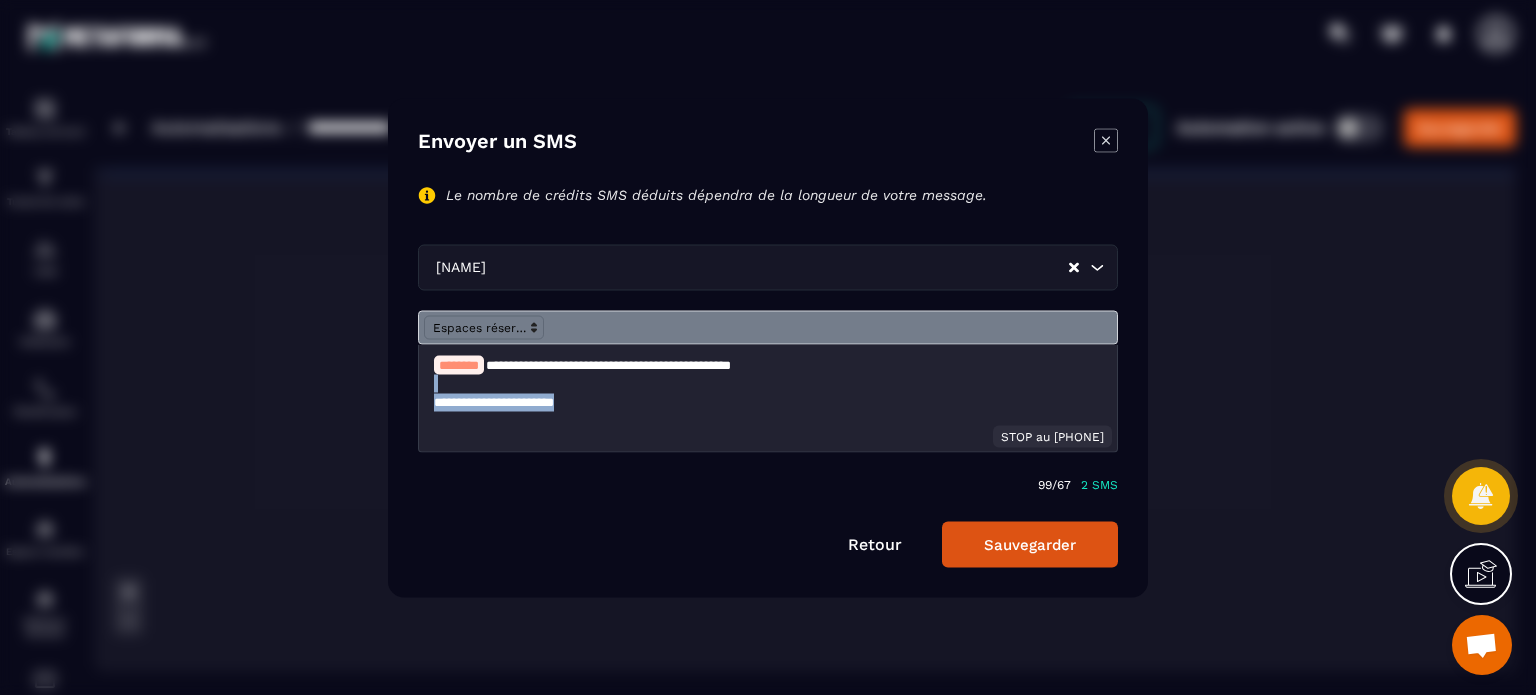 click on "**********" at bounding box center [768, 397] 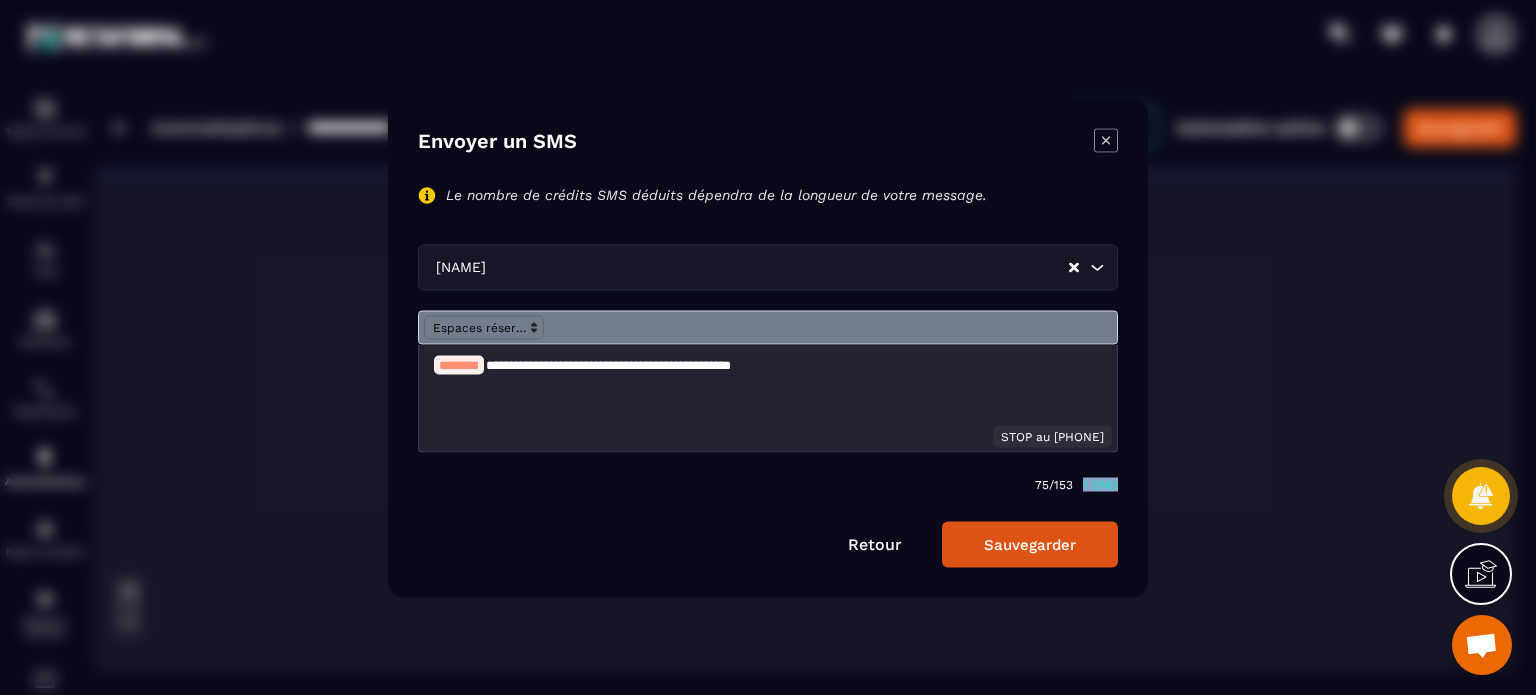 drag, startPoint x: 1082, startPoint y: 483, endPoint x: 1121, endPoint y: 485, distance: 39.051247 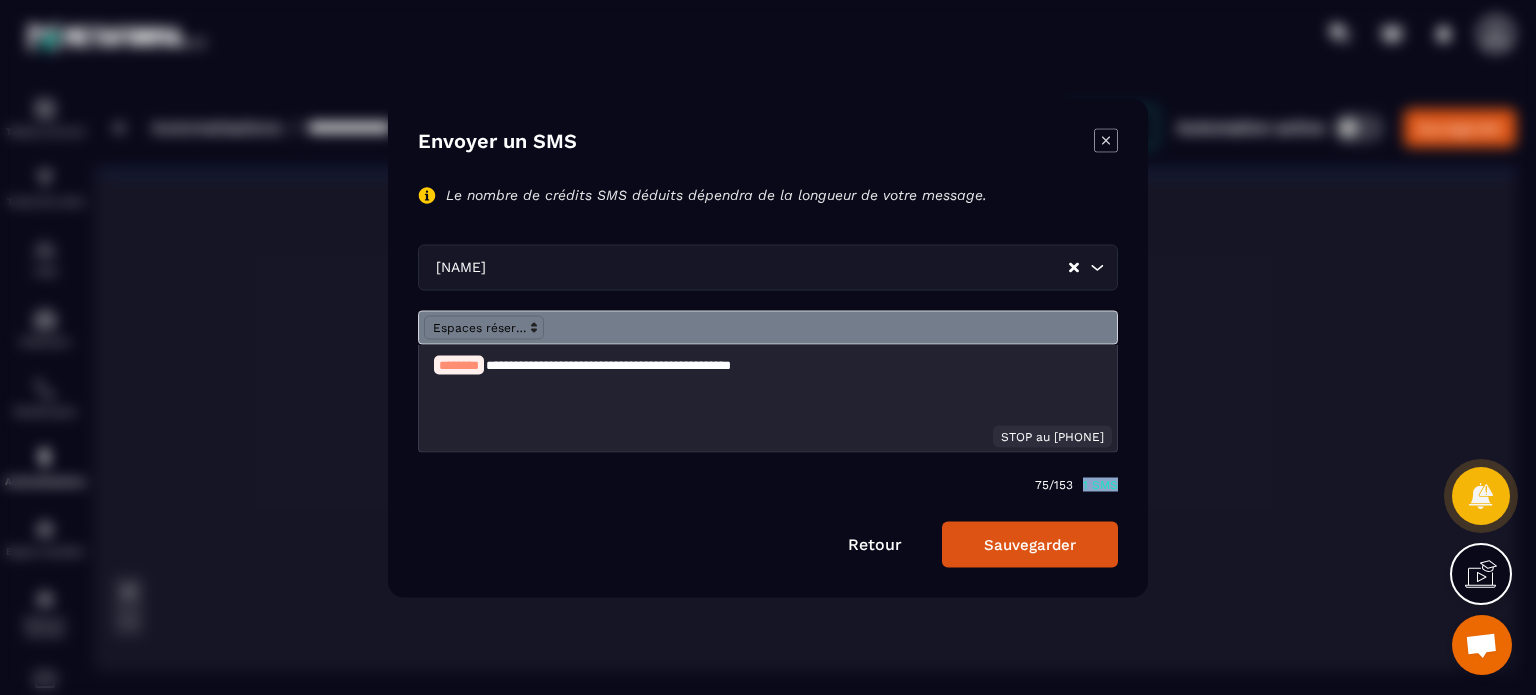 click on "**********" at bounding box center [768, 347] 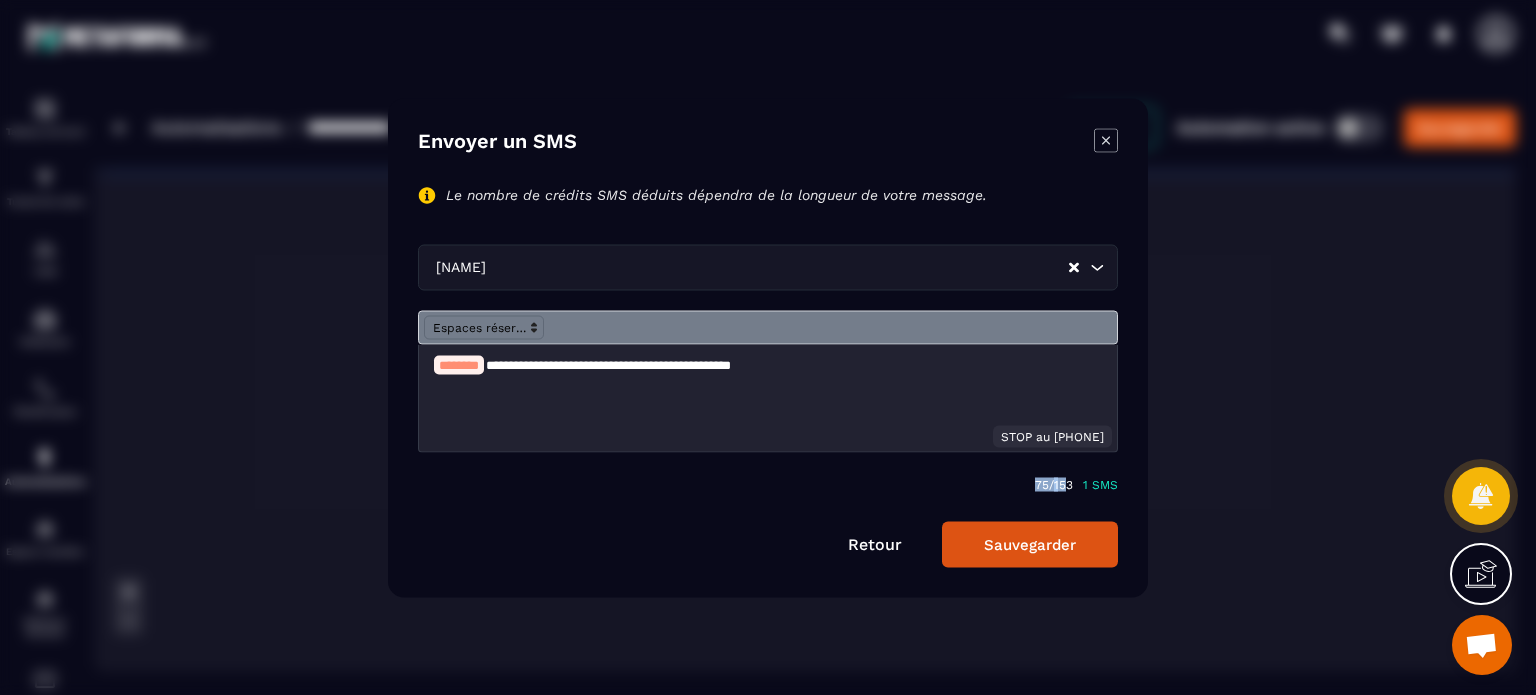 drag, startPoint x: 1022, startPoint y: 486, endPoint x: 1068, endPoint y: 484, distance: 46.043457 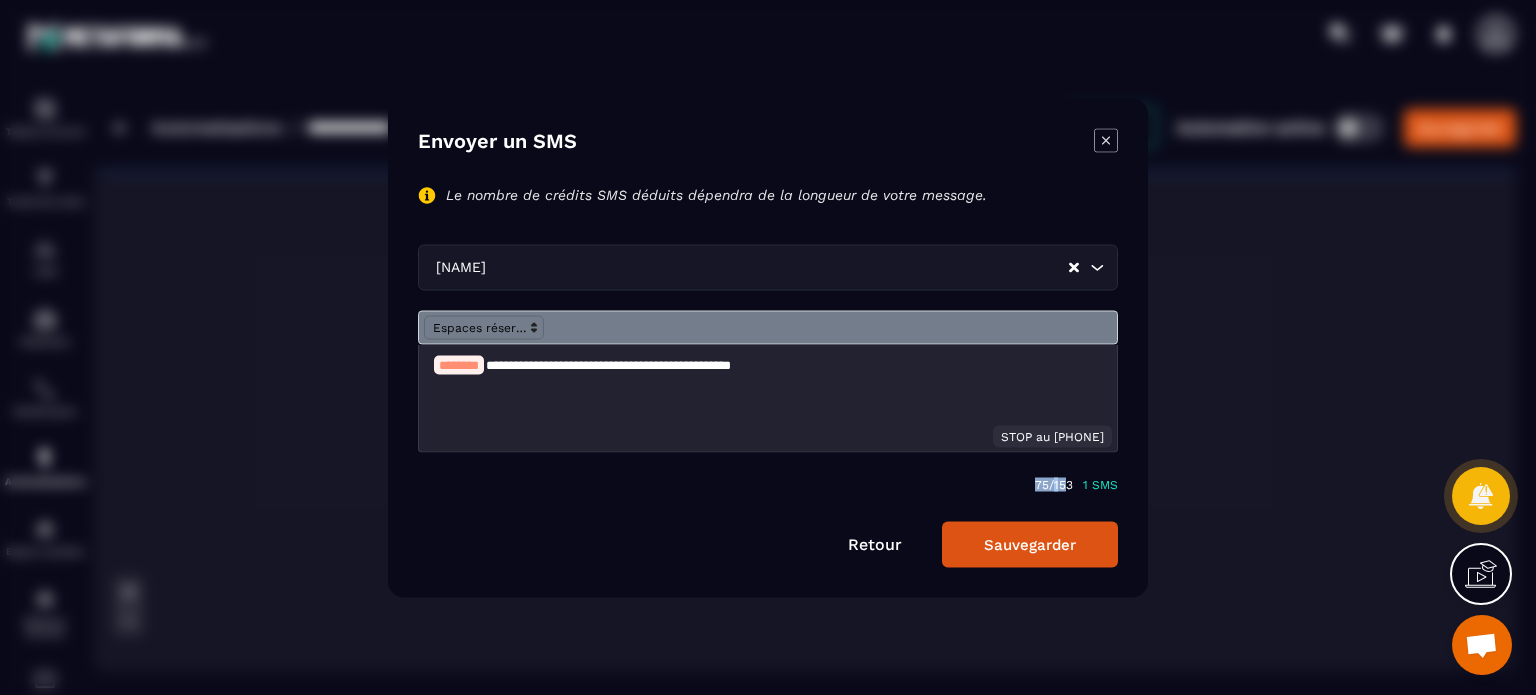click on "75/  153 1 SMS" at bounding box center (768, 481) 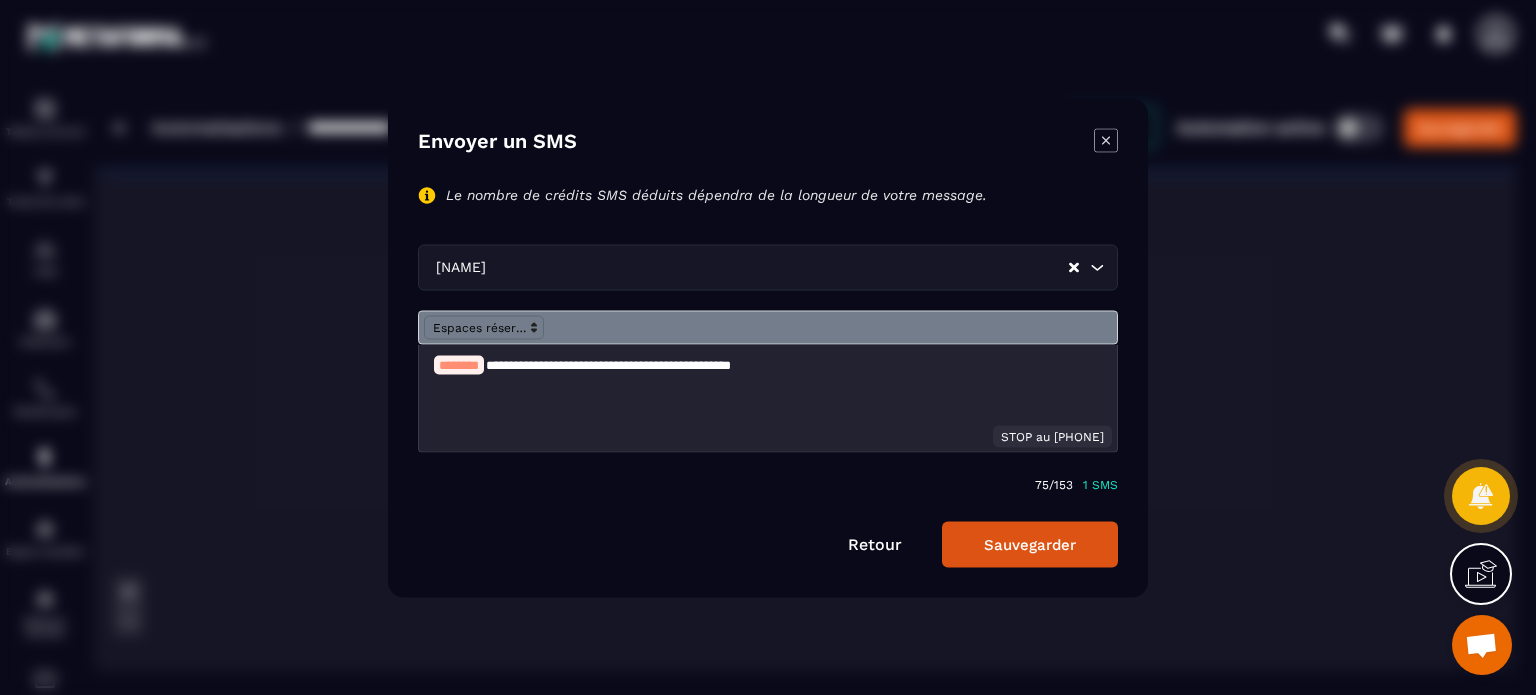 click on "**********" at bounding box center [768, 365] 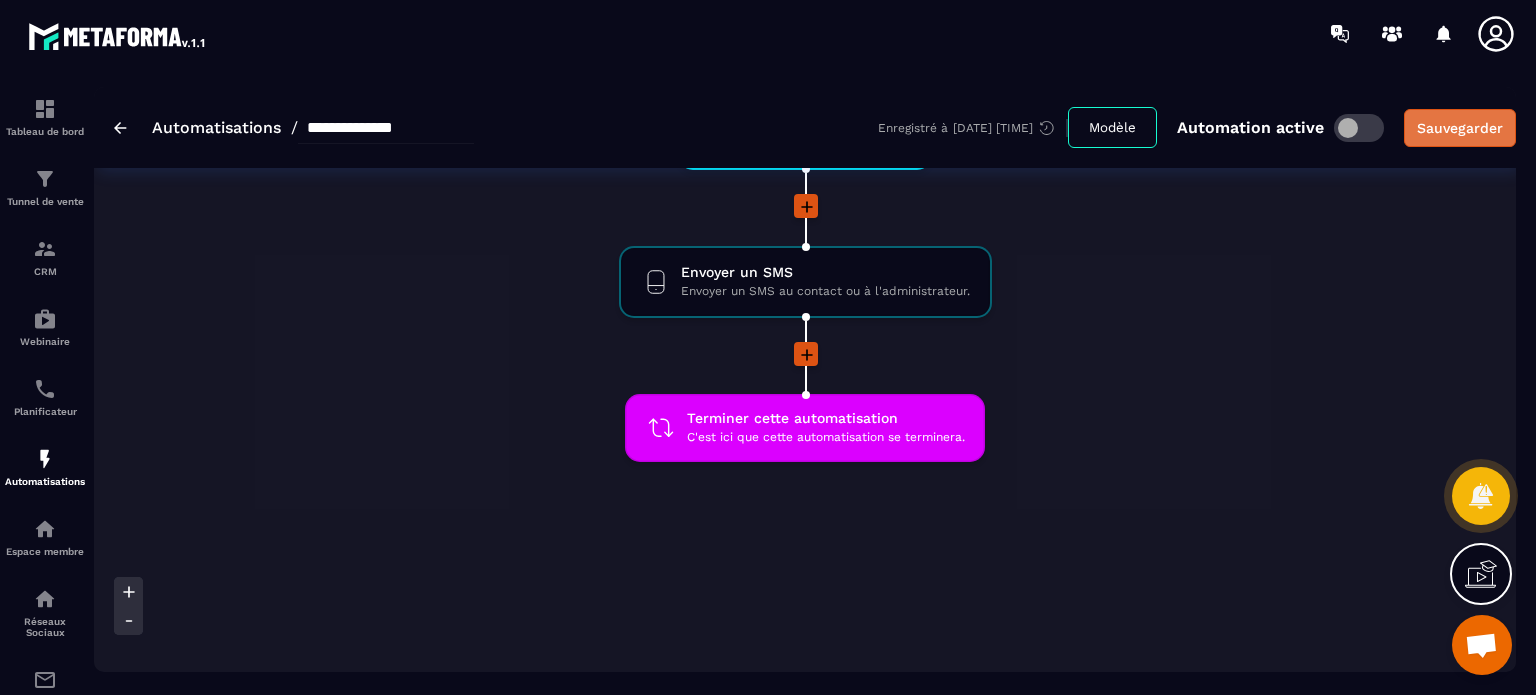 click on "Sauvegarder" 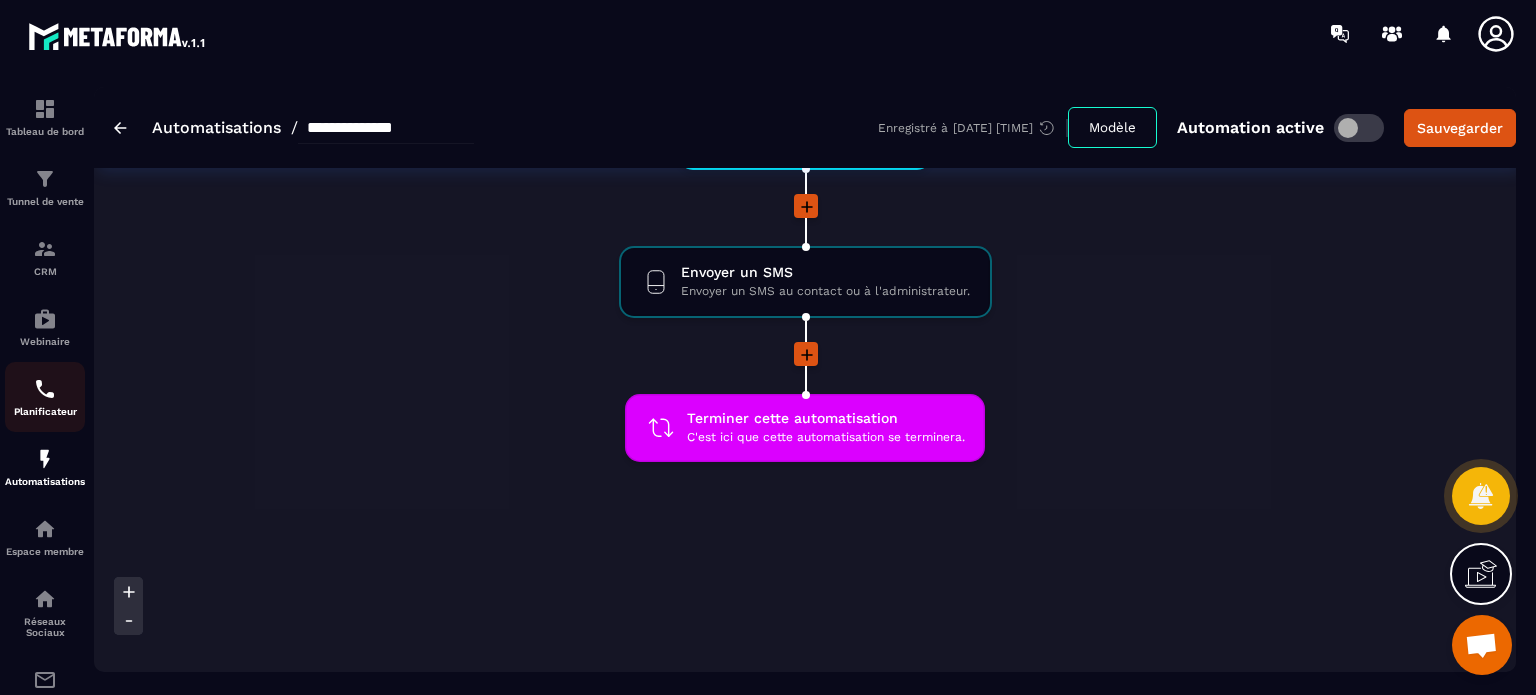 click at bounding box center (45, 389) 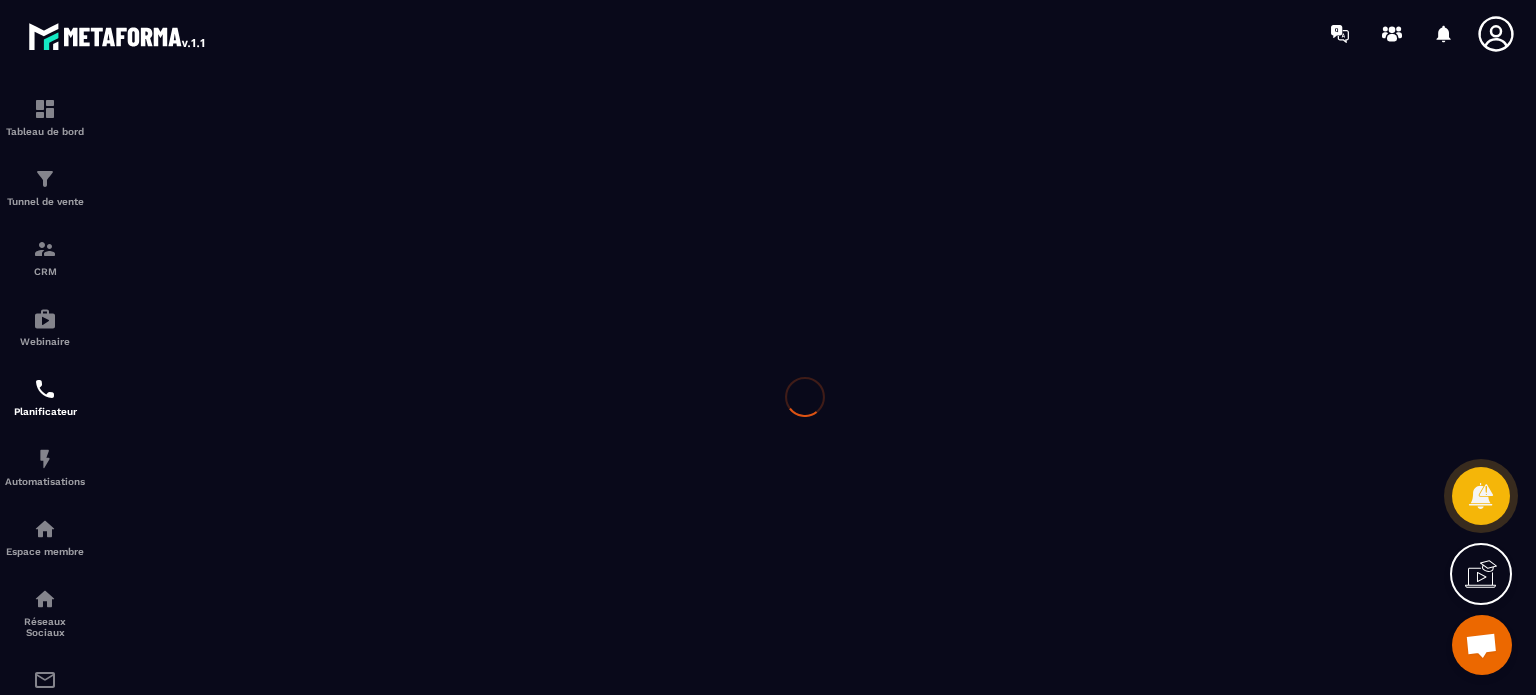scroll, scrollTop: 0, scrollLeft: 0, axis: both 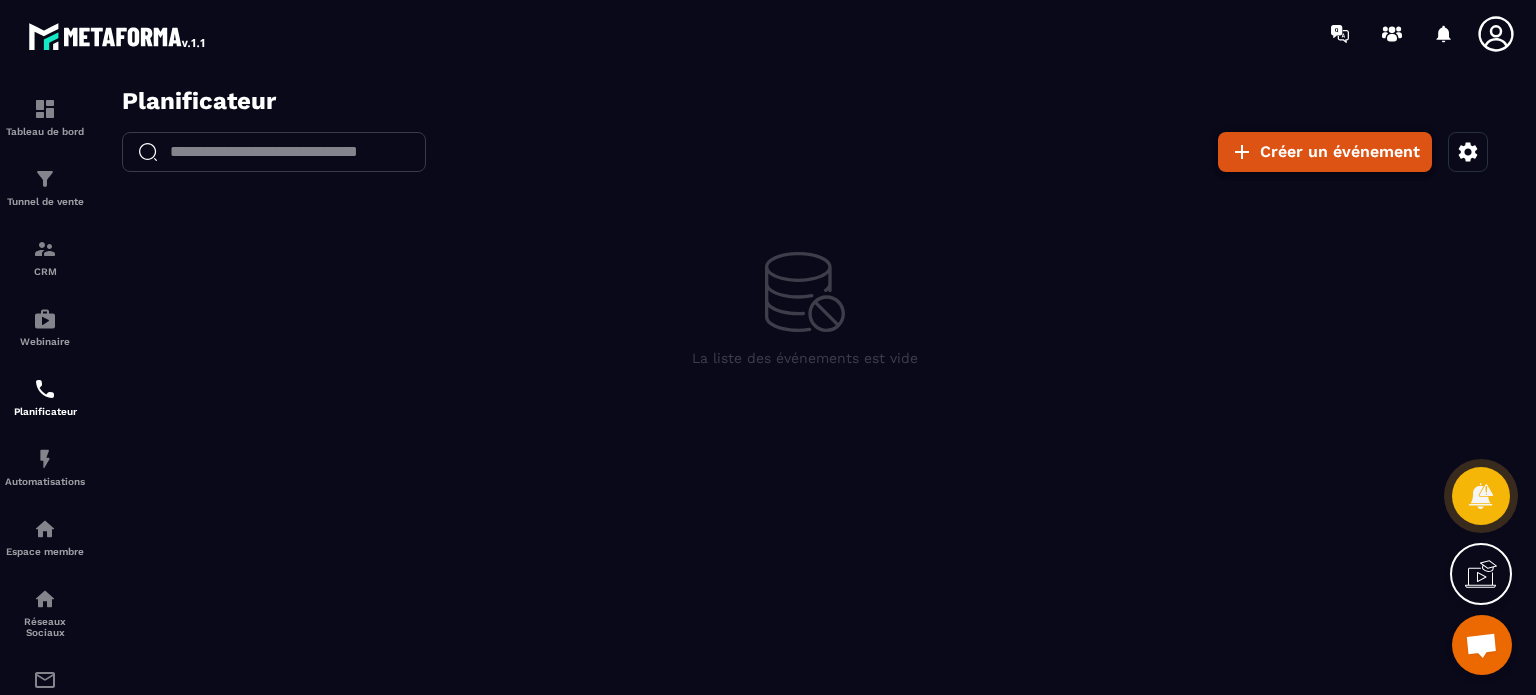 click on "Créer un événement" at bounding box center [1325, 152] 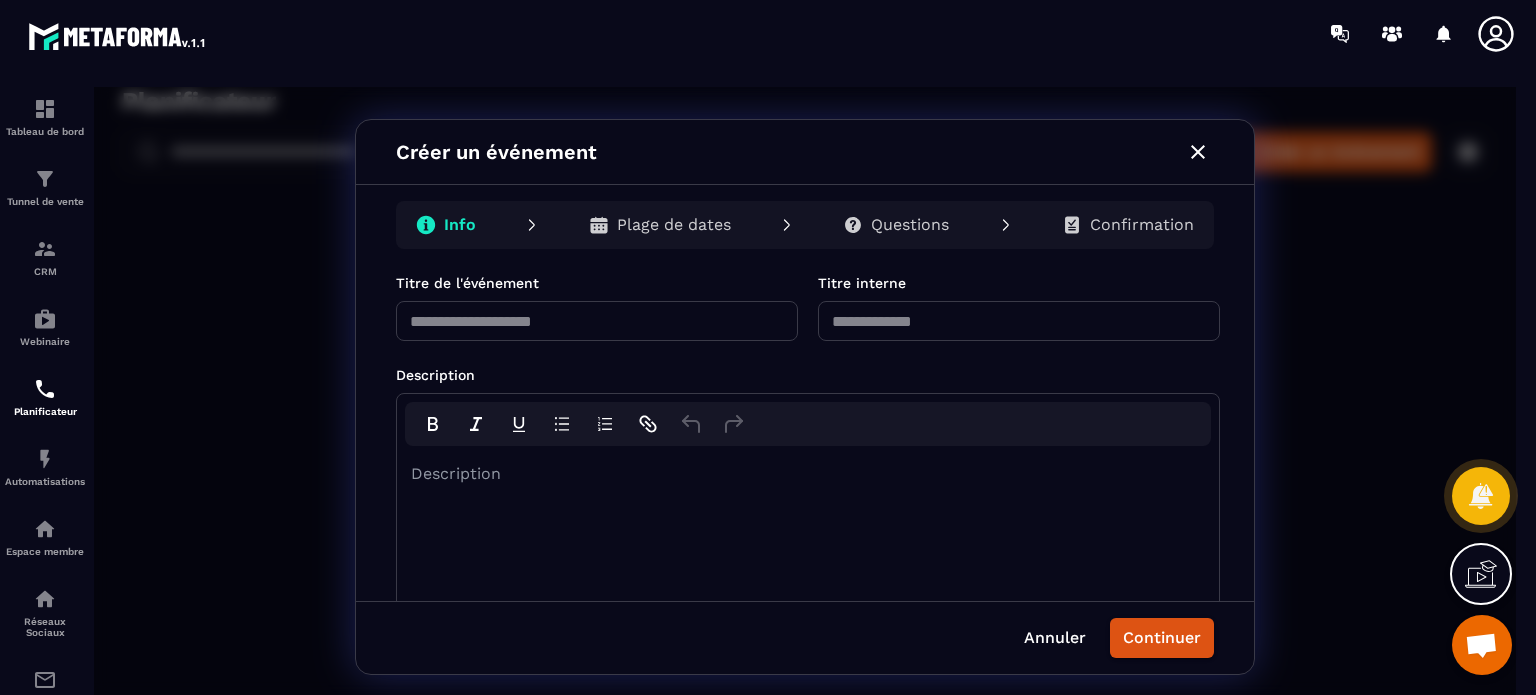 click at bounding box center (597, 321) 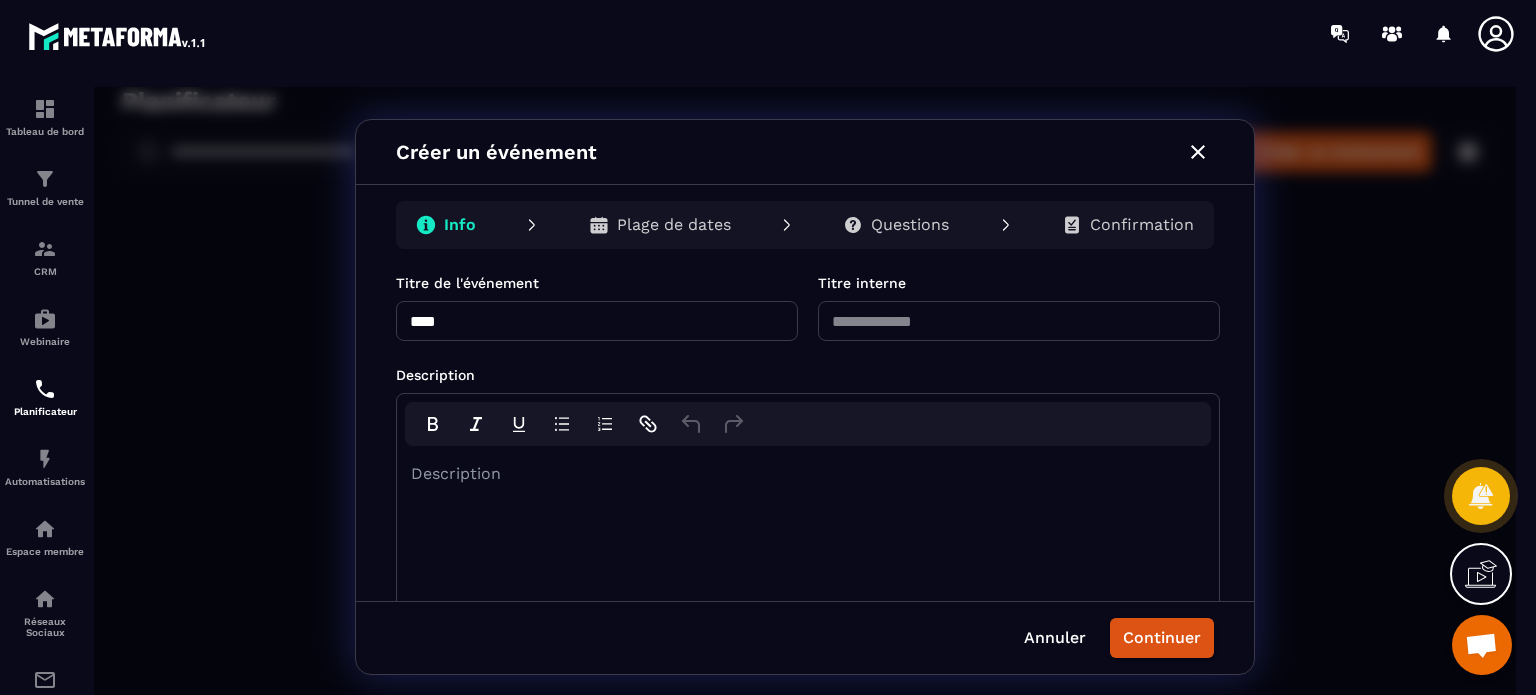 type on "****" 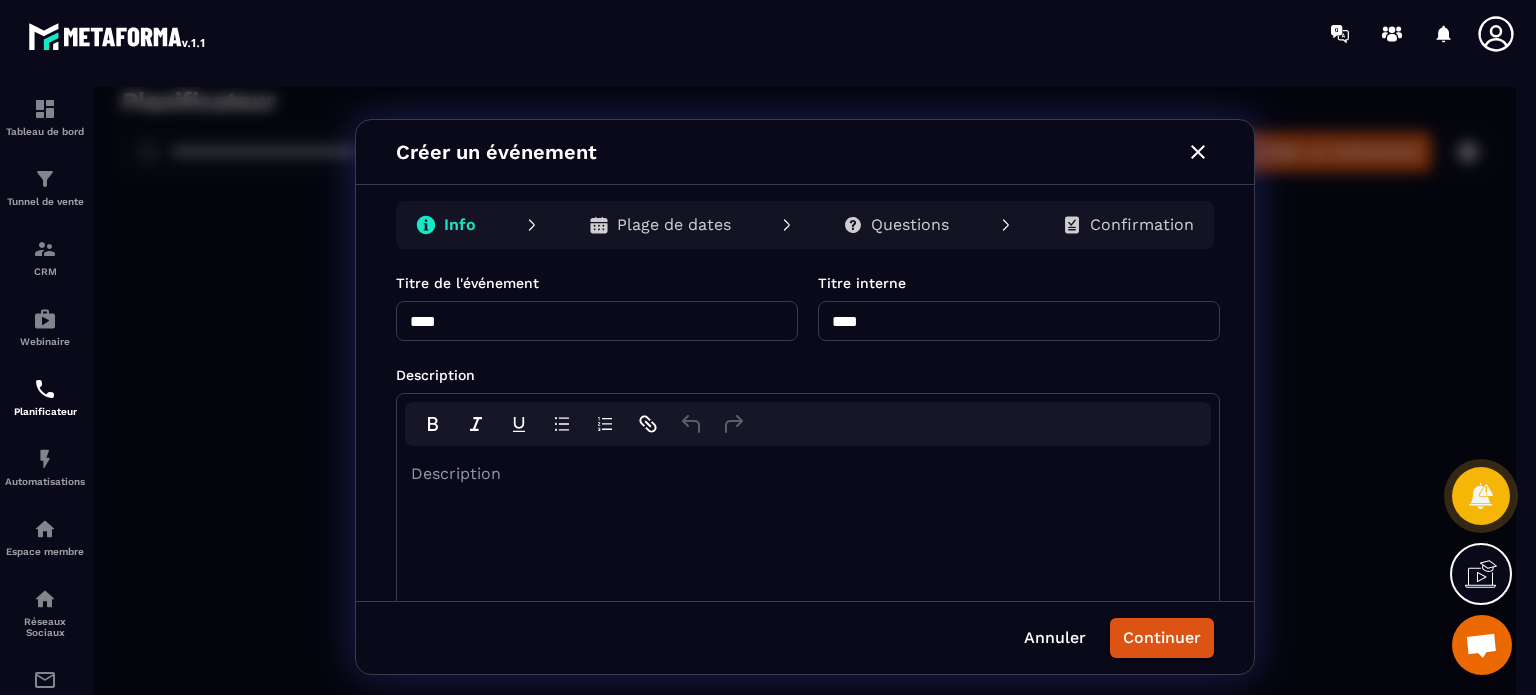 type on "****" 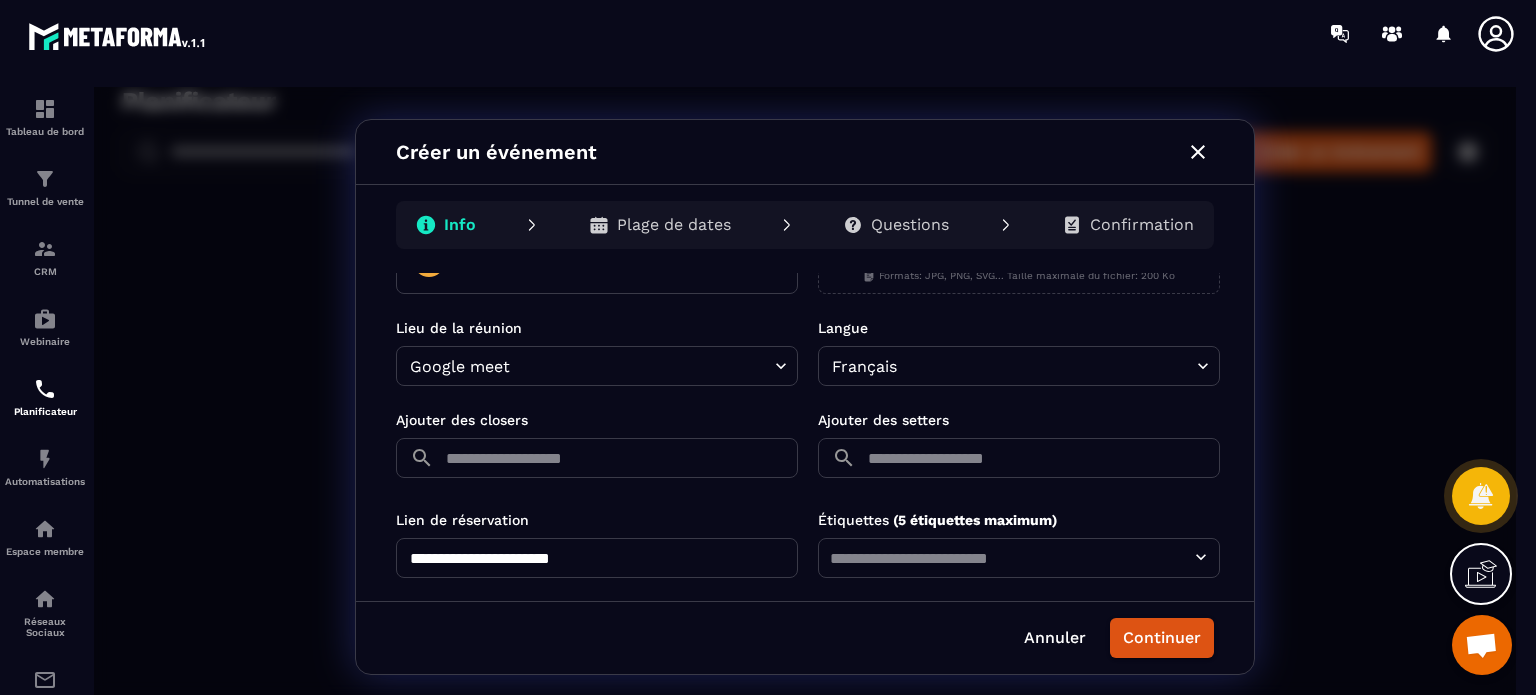 scroll, scrollTop: 550, scrollLeft: 0, axis: vertical 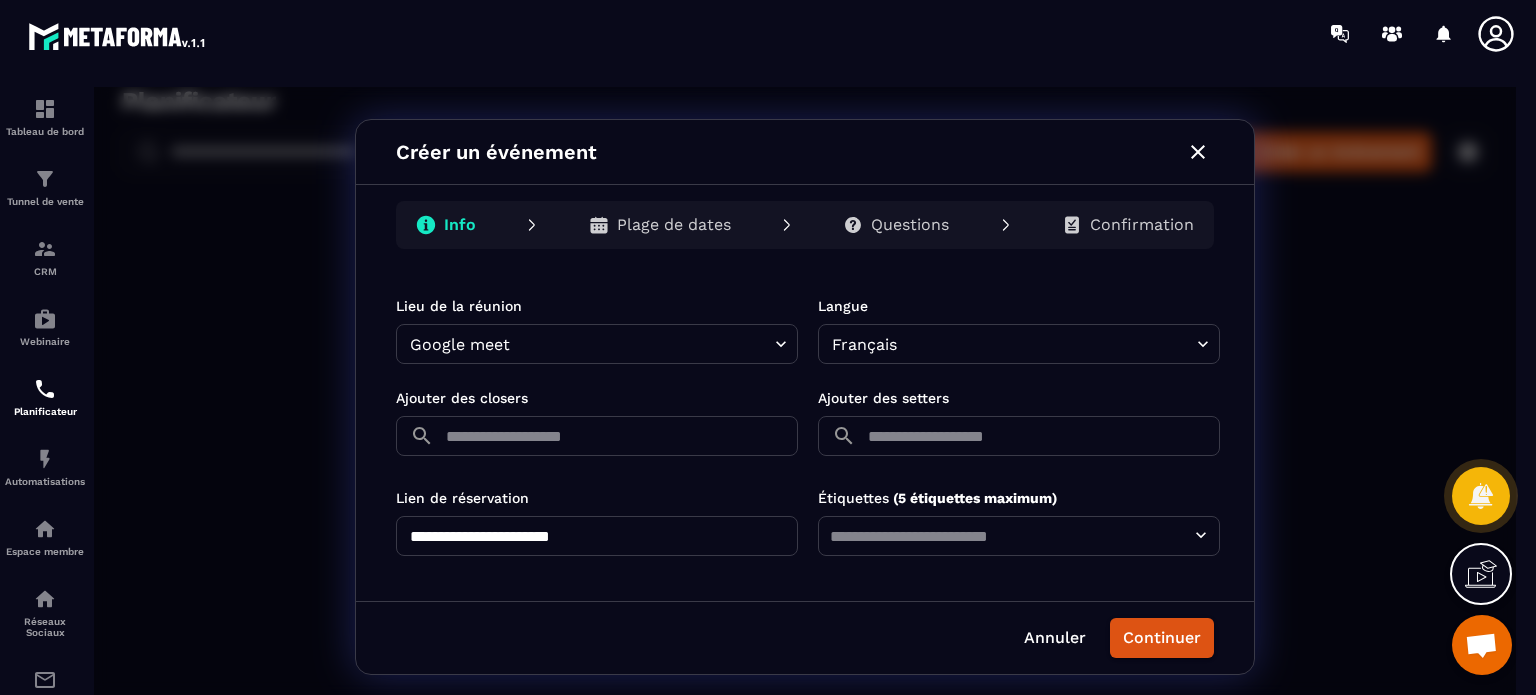 click at bounding box center [620, 436] 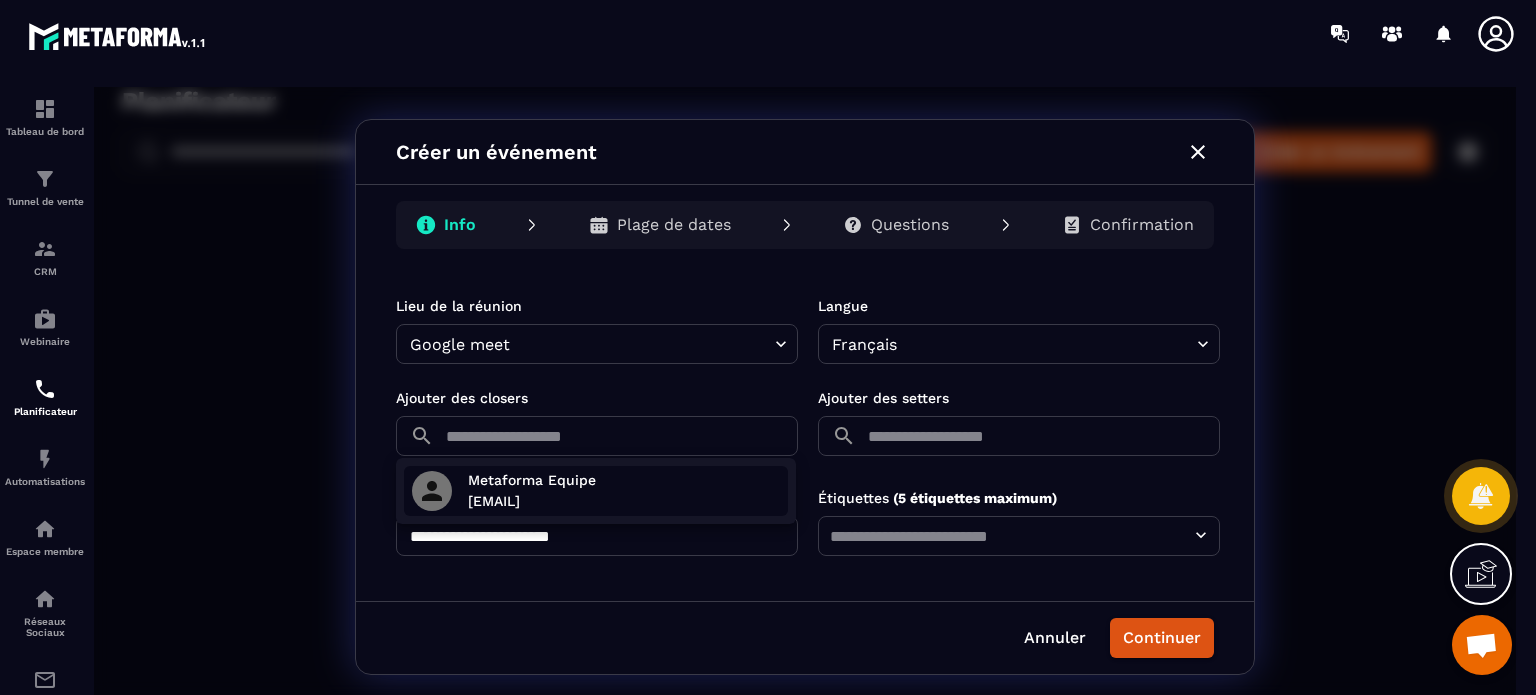 click on "[EMAIL]" at bounding box center (532, 501) 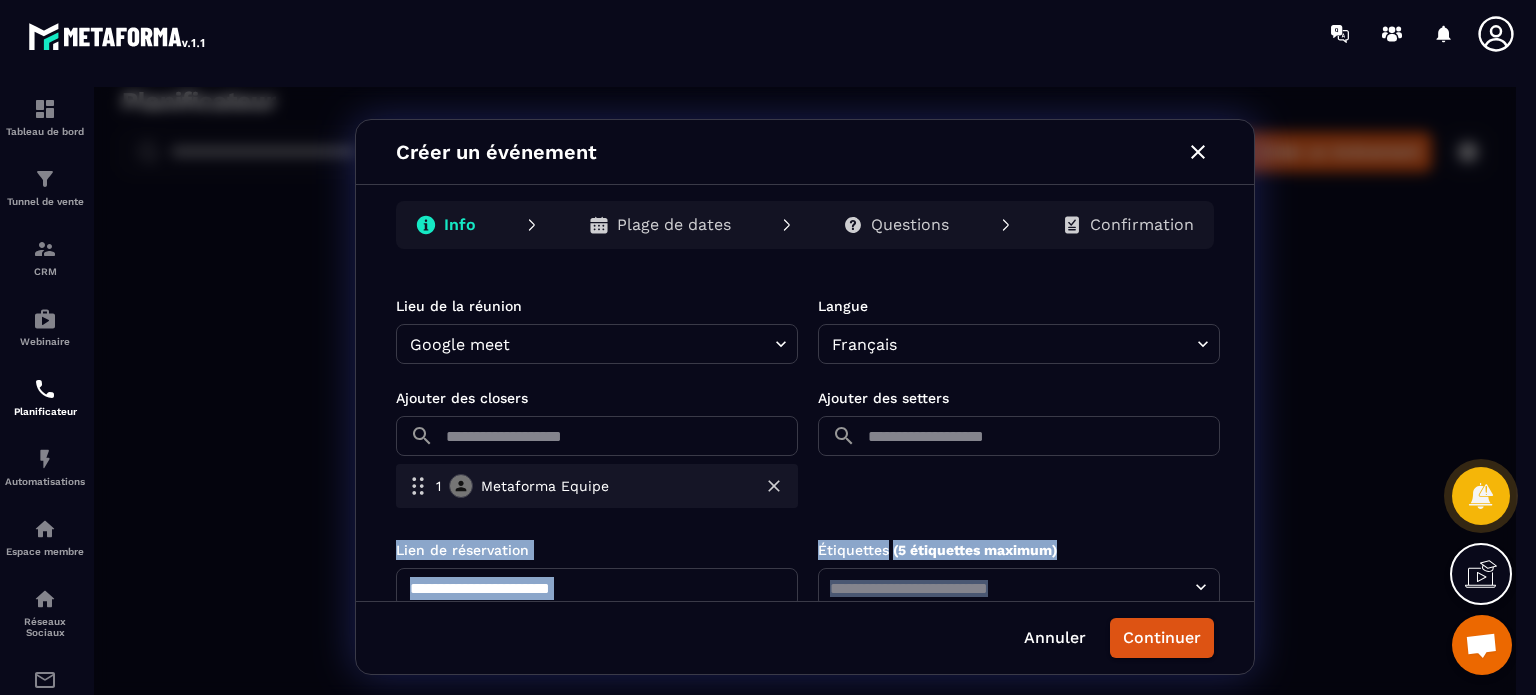 drag, startPoint x: 1248, startPoint y: 504, endPoint x: 1234, endPoint y: 588, distance: 85.158676 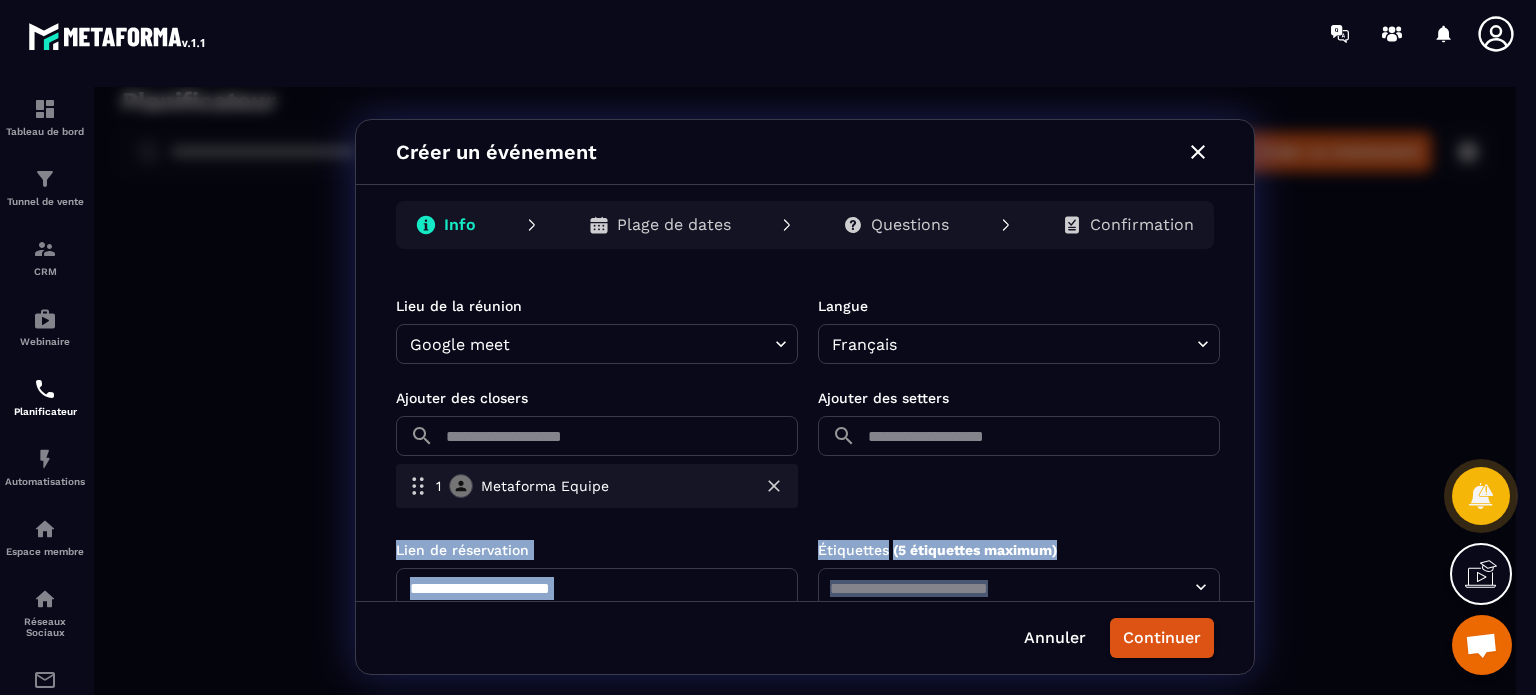 click on "**********" at bounding box center (805, 437) 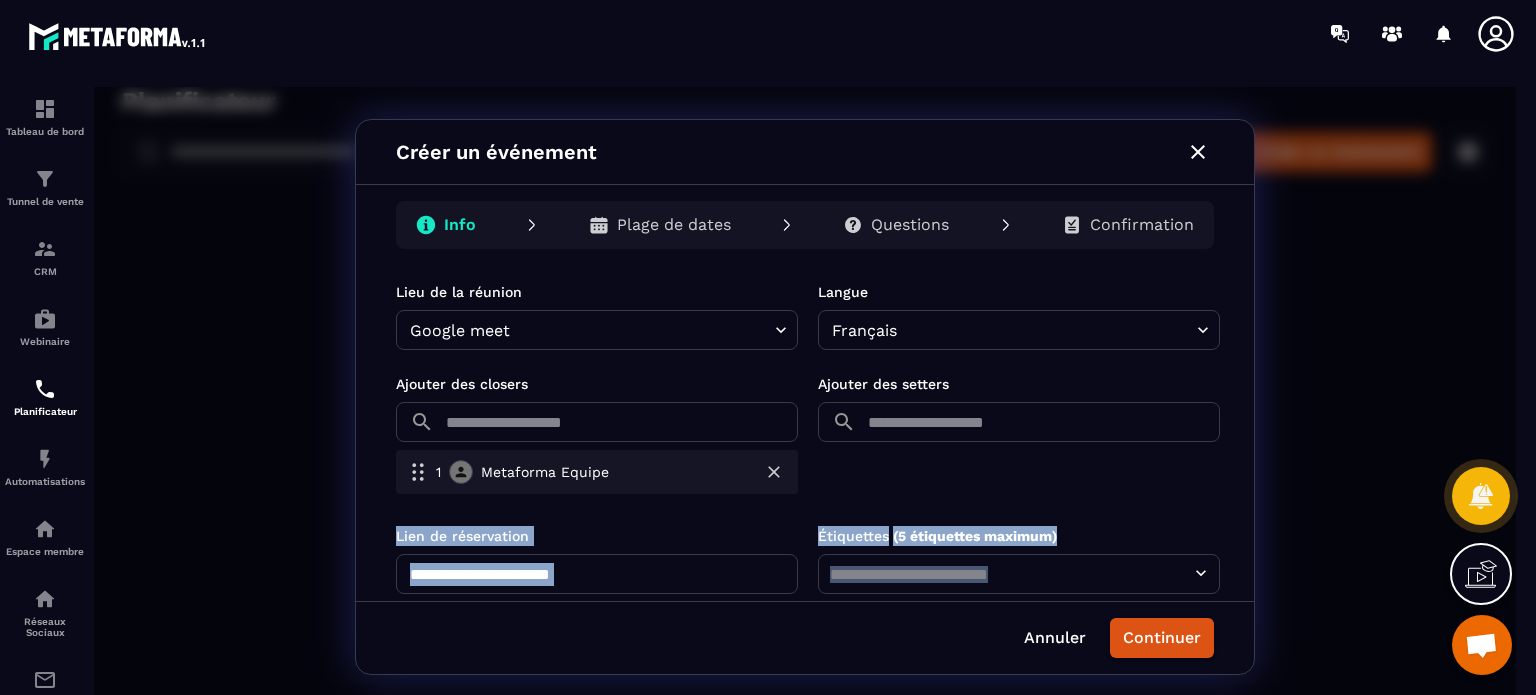 click on "**********" at bounding box center (597, 574) 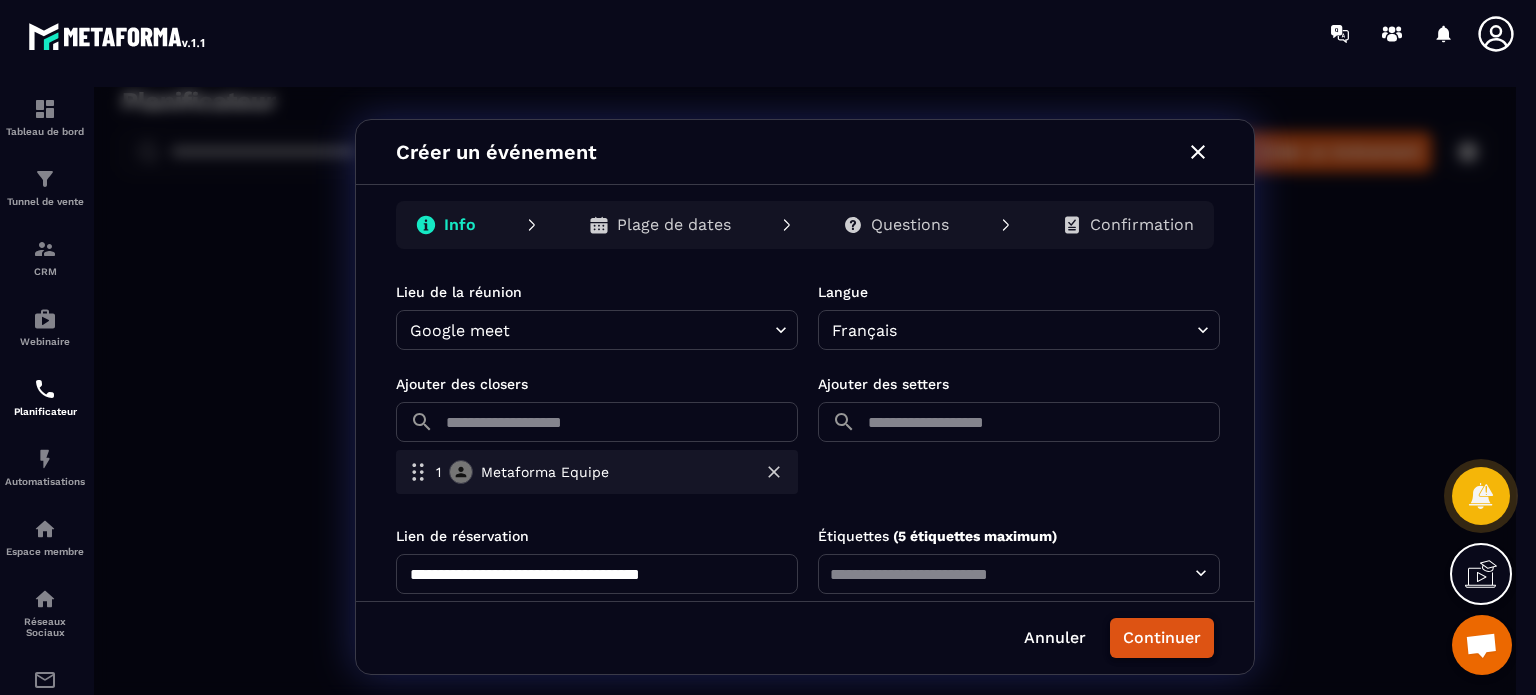 type on "**********" 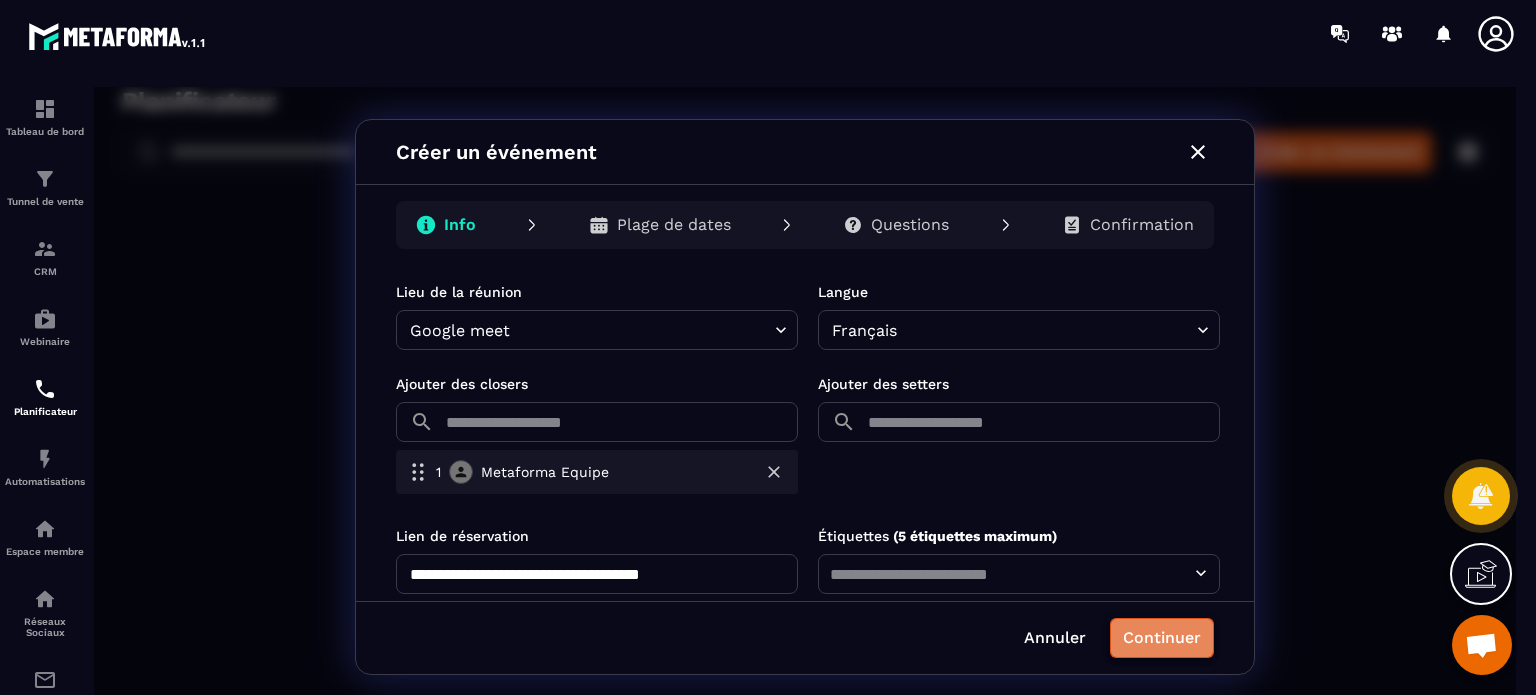 click on "Continuer" at bounding box center (1162, 638) 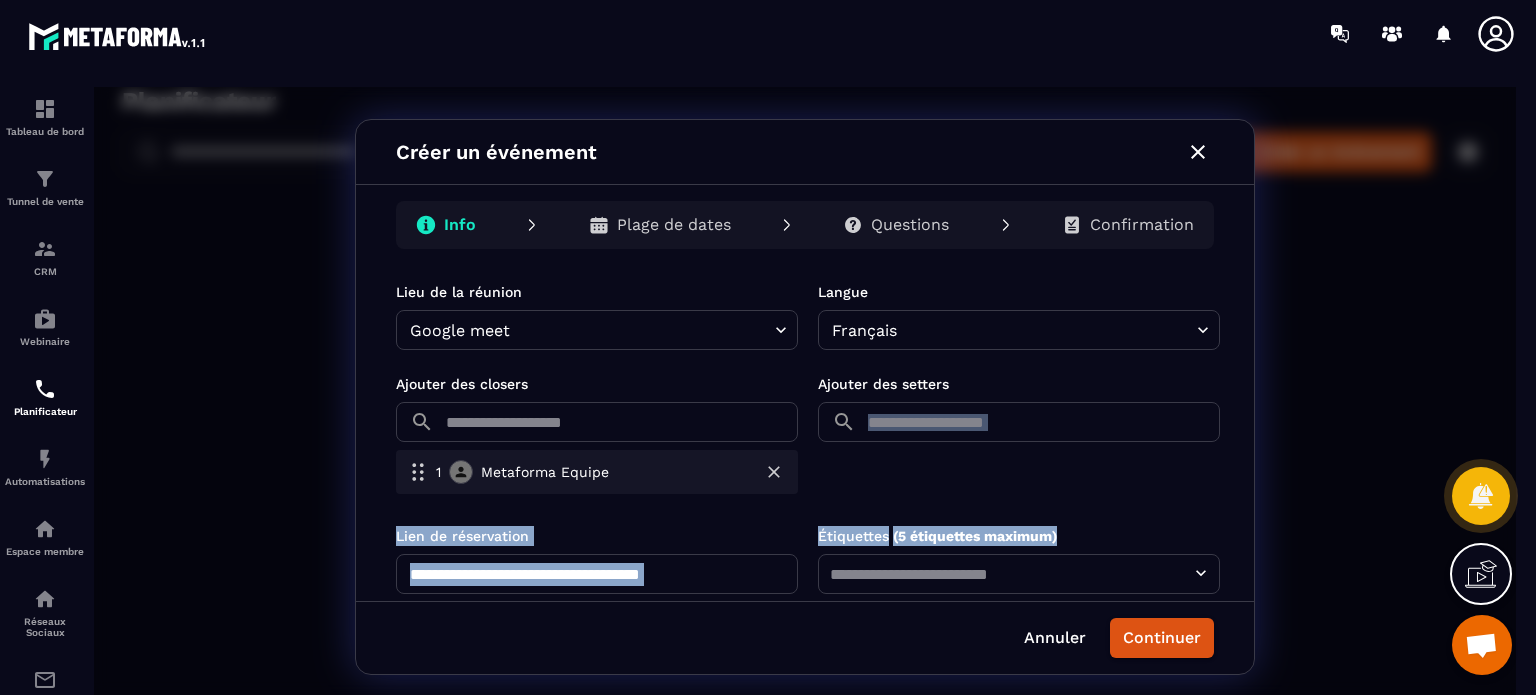 drag, startPoint x: 1248, startPoint y: 543, endPoint x: 1226, endPoint y: 385, distance: 159.52429 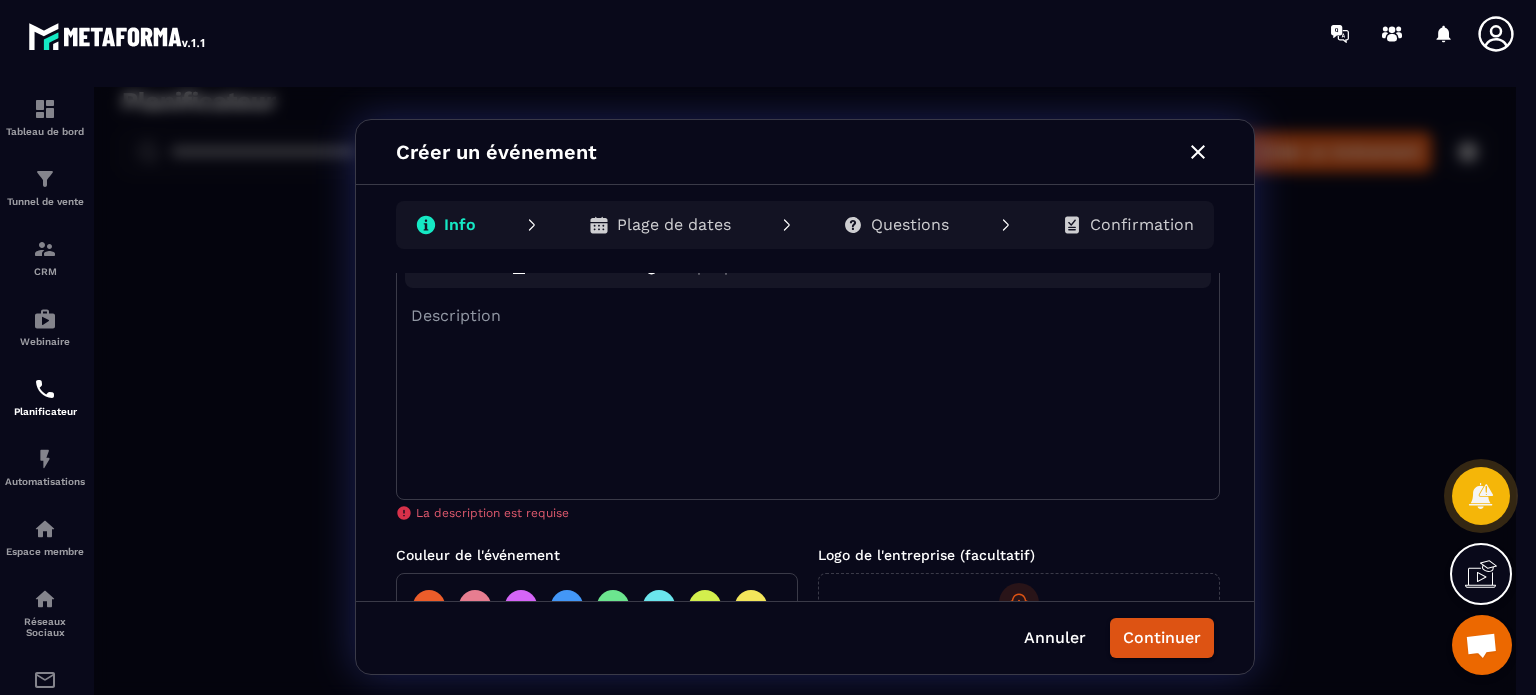 scroll, scrollTop: 118, scrollLeft: 0, axis: vertical 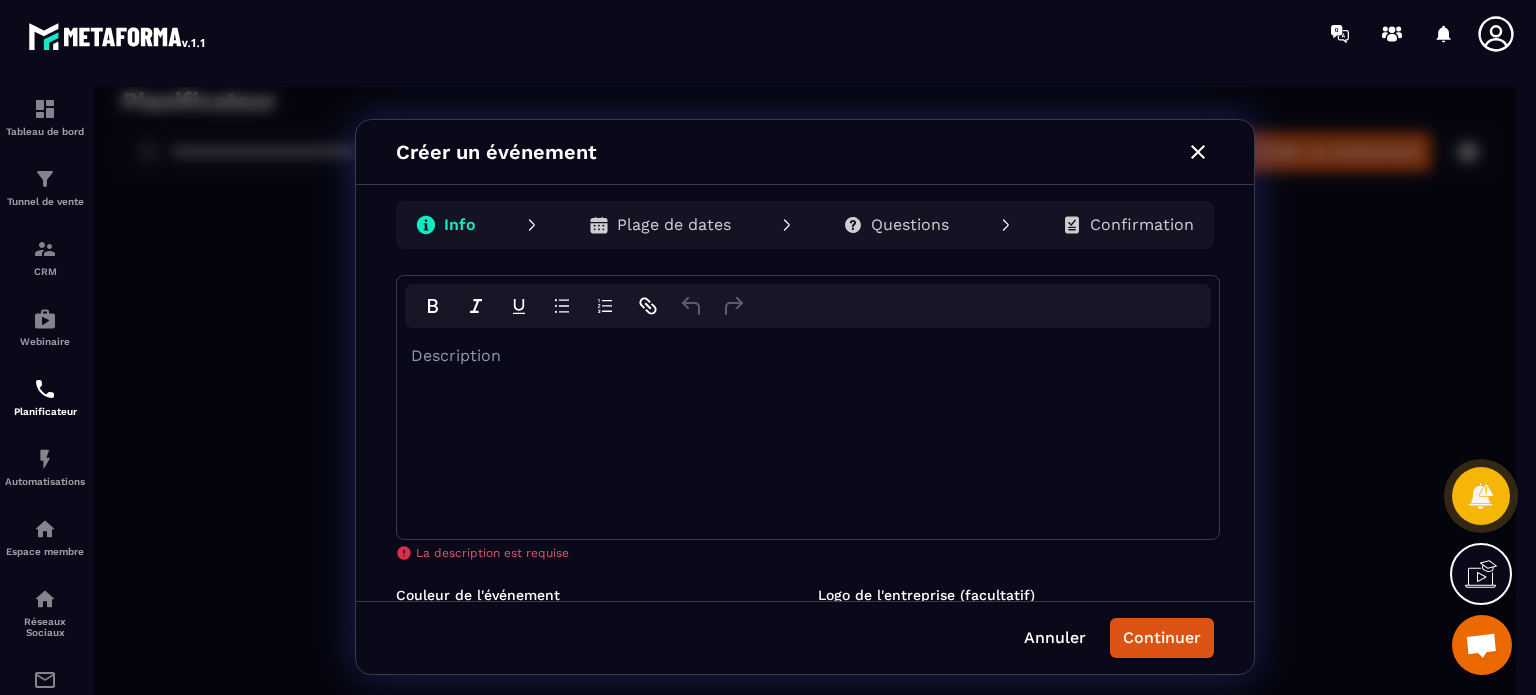 click on "Description" at bounding box center (808, 433) 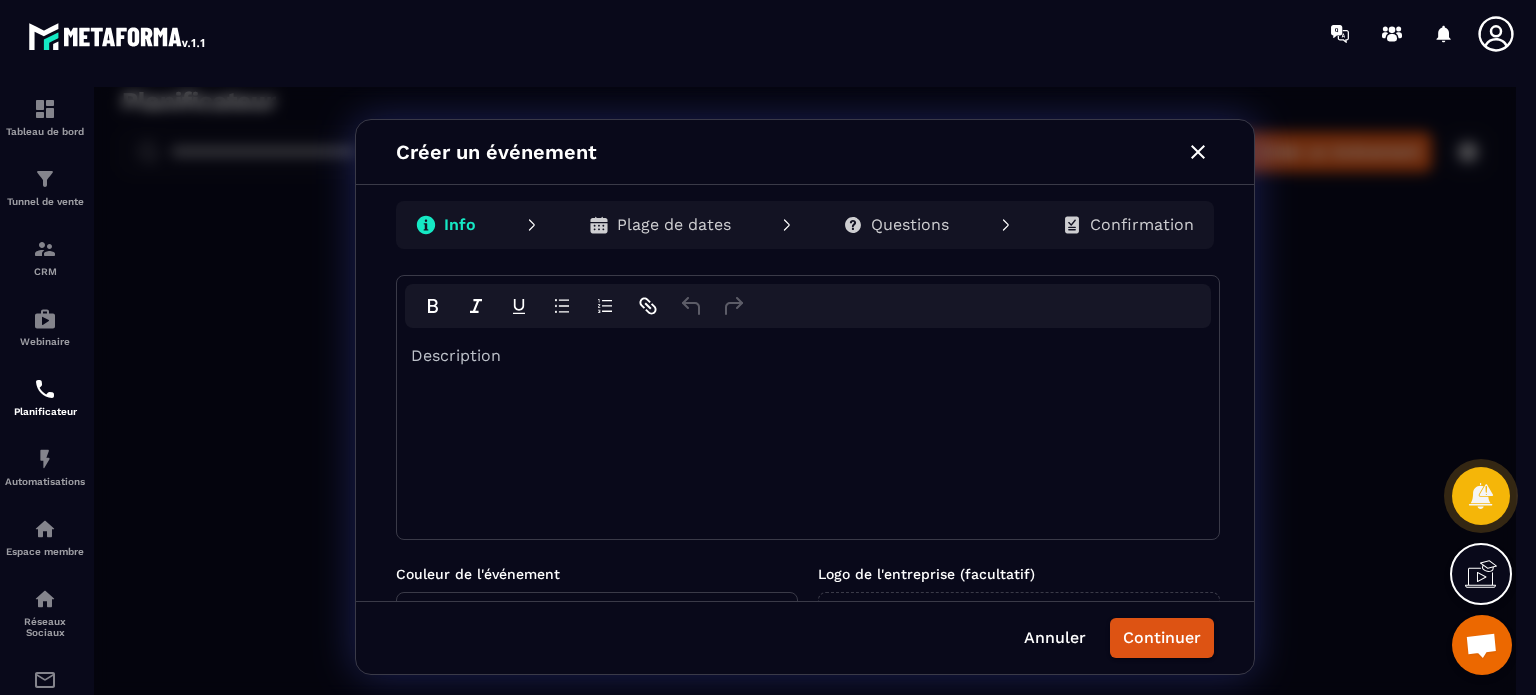 type 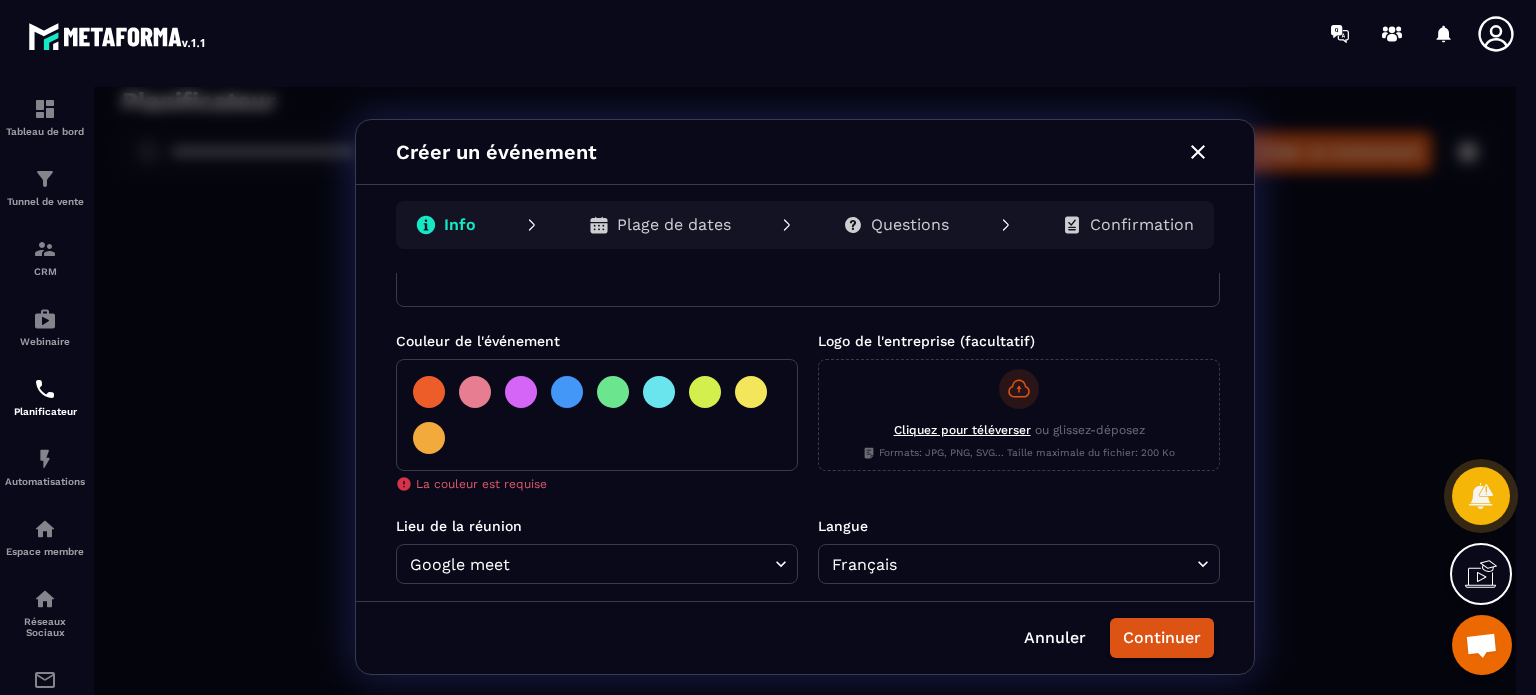 scroll, scrollTop: 353, scrollLeft: 0, axis: vertical 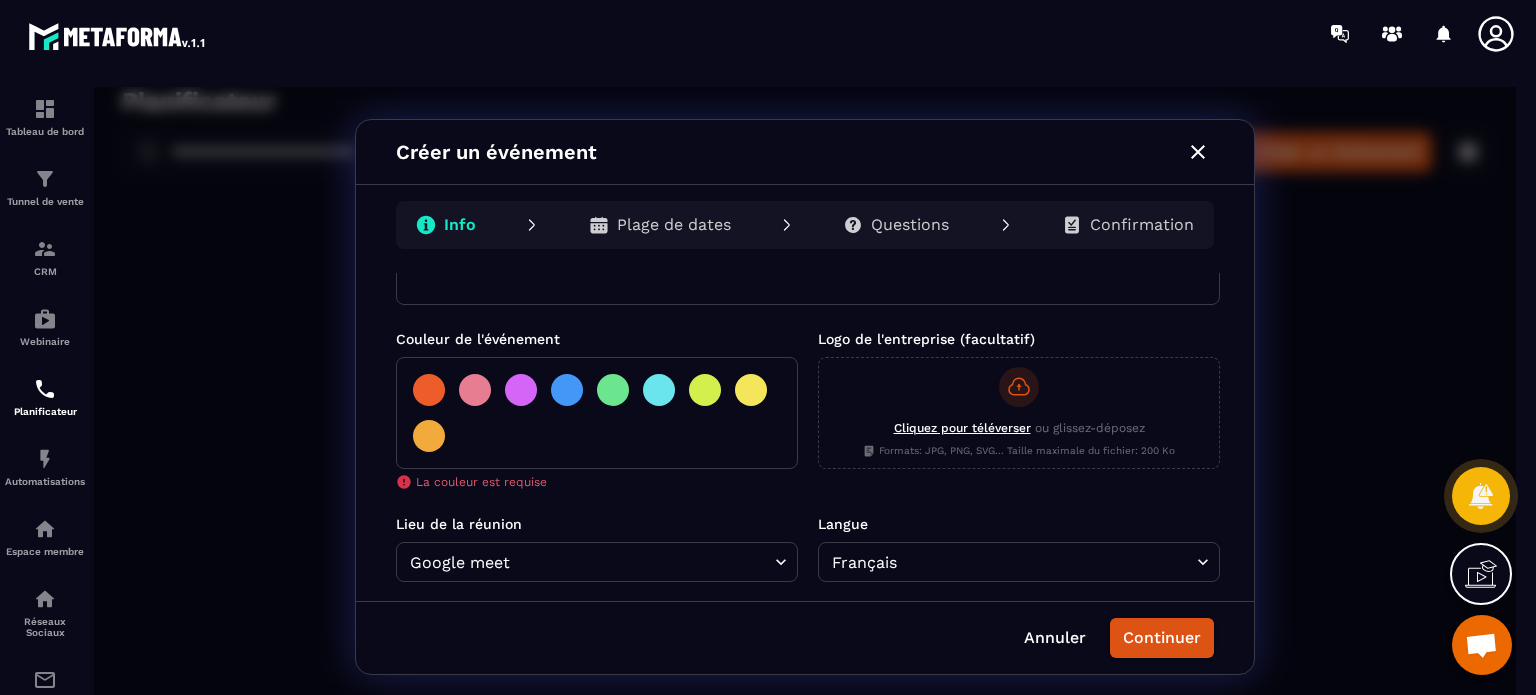 click at bounding box center (613, 390) 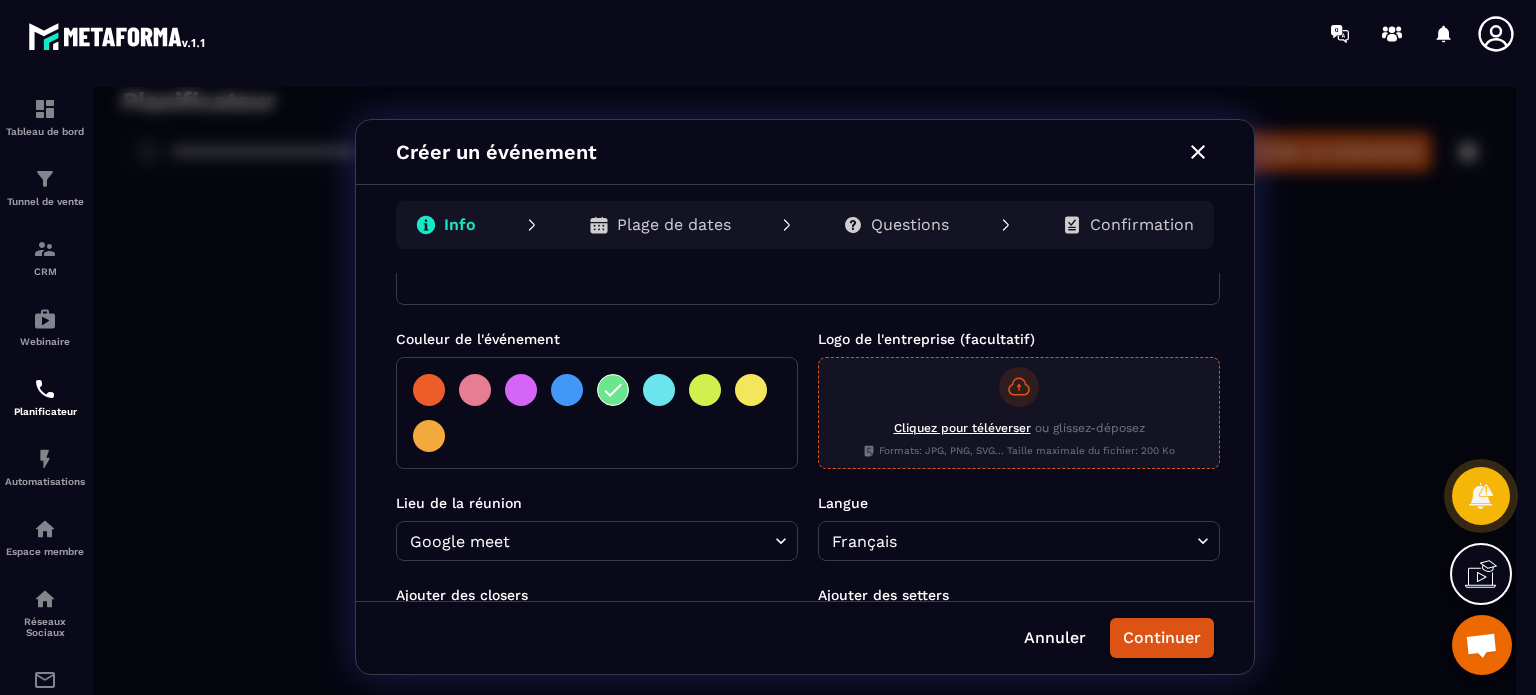 click on "Cliquez pour téléverser" at bounding box center (962, 428) 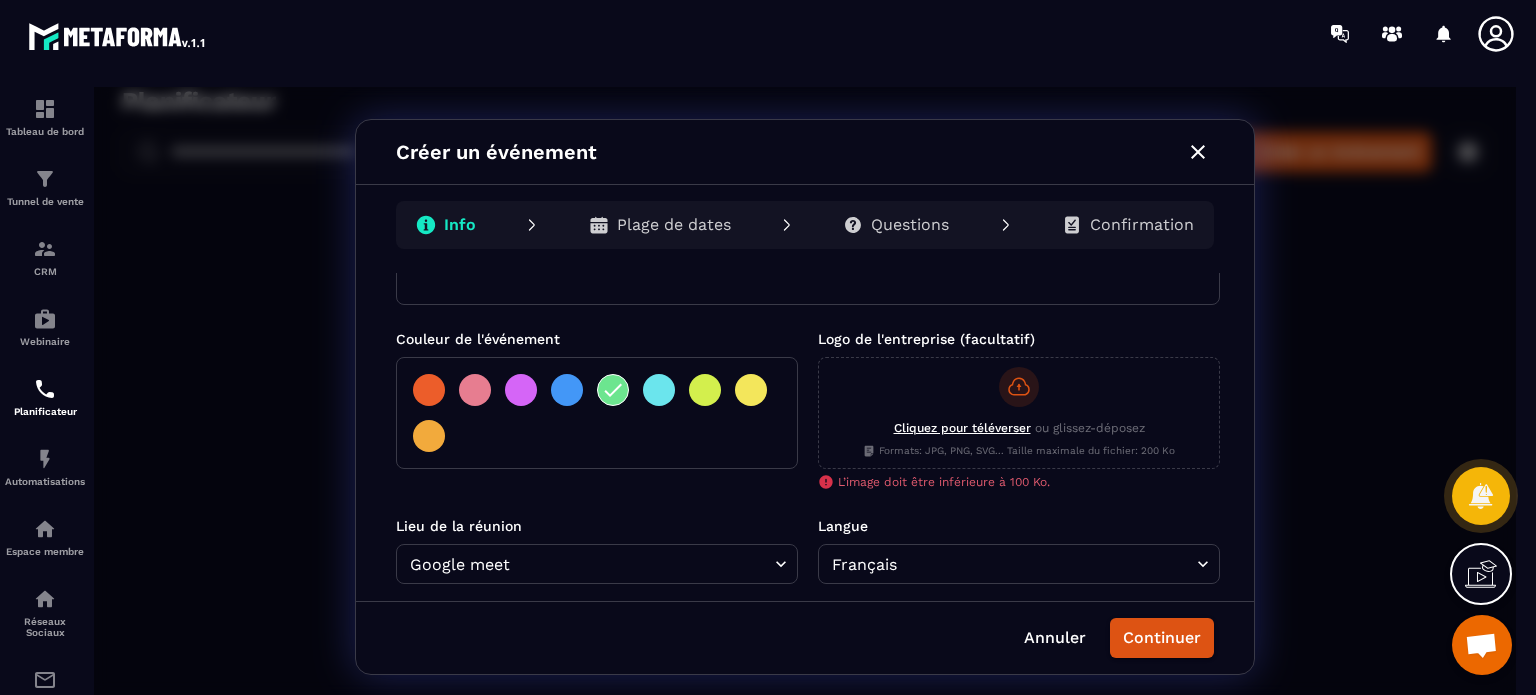 scroll, scrollTop: 625, scrollLeft: 0, axis: vertical 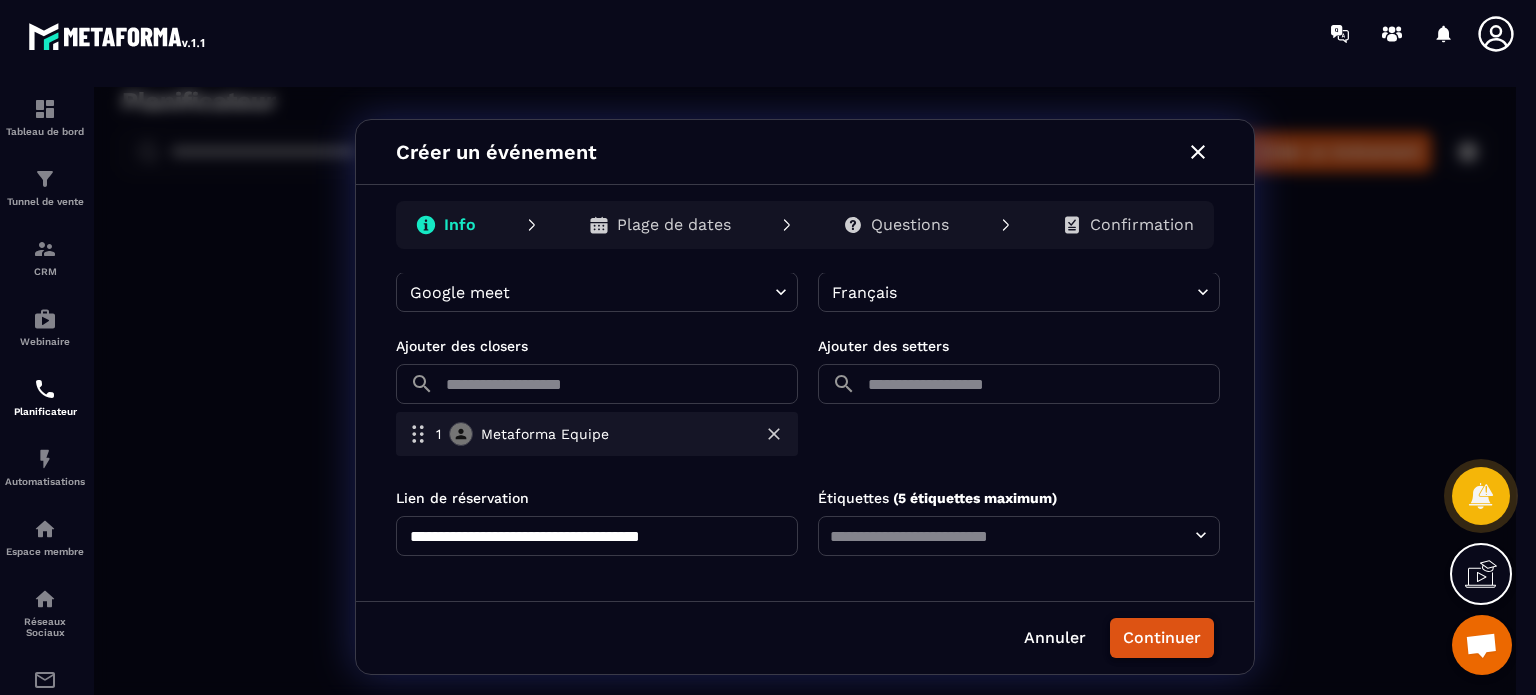 click on "Continuer" at bounding box center (1162, 638) 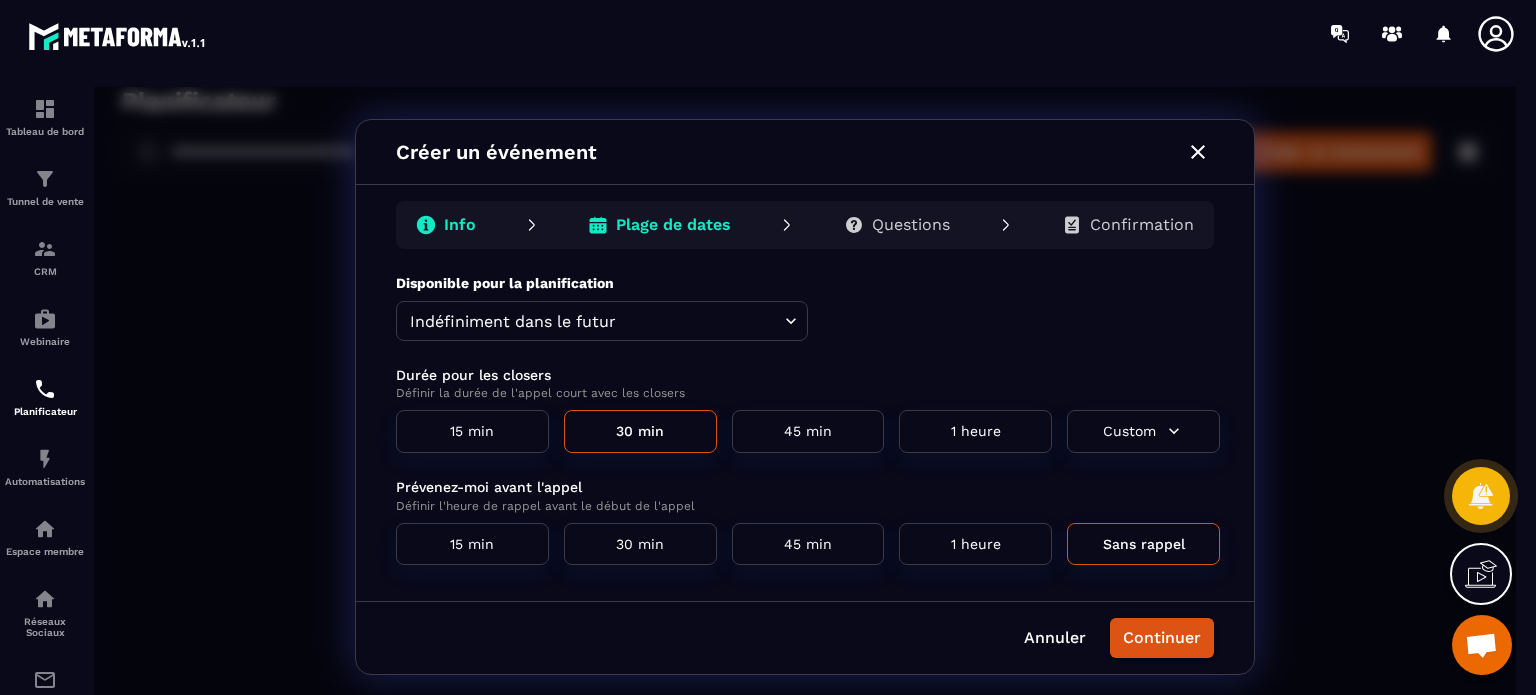 scroll, scrollTop: 9, scrollLeft: 0, axis: vertical 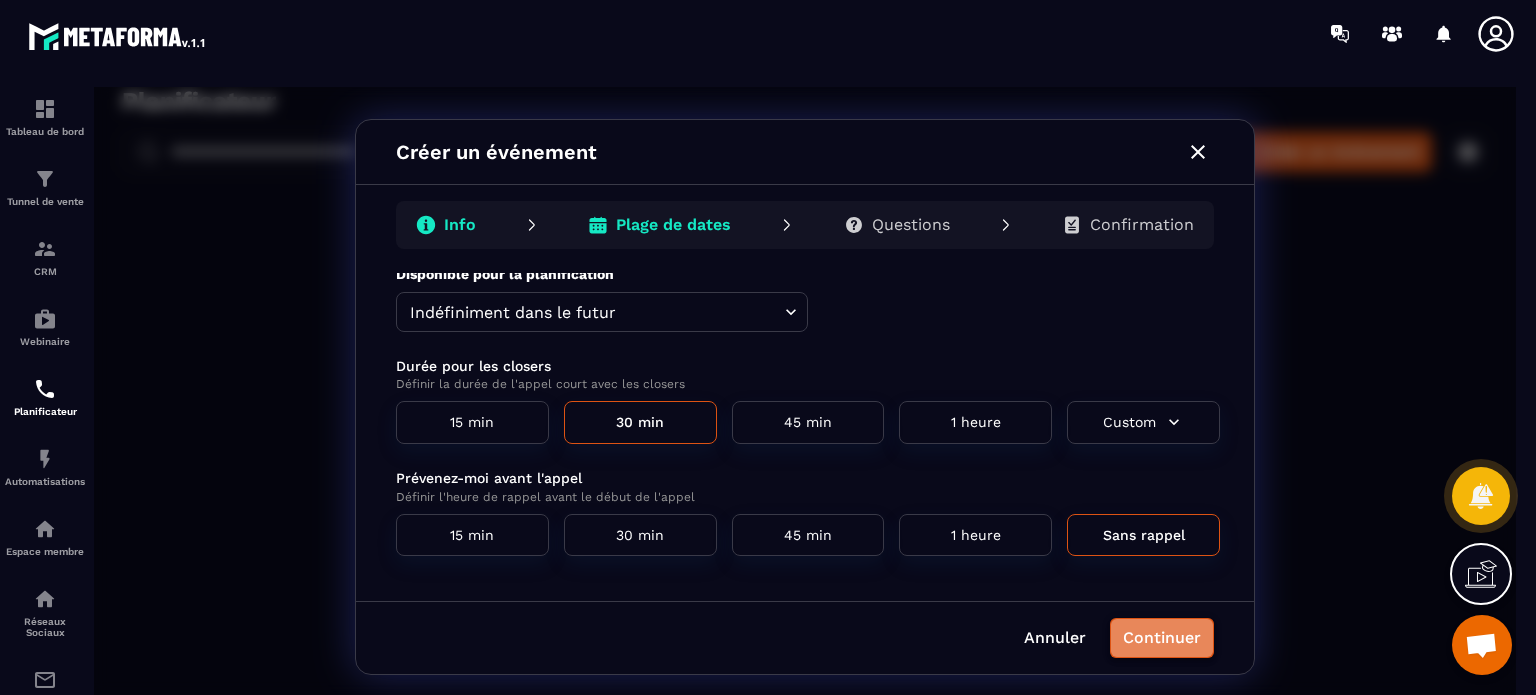 click on "Continuer" at bounding box center [1162, 638] 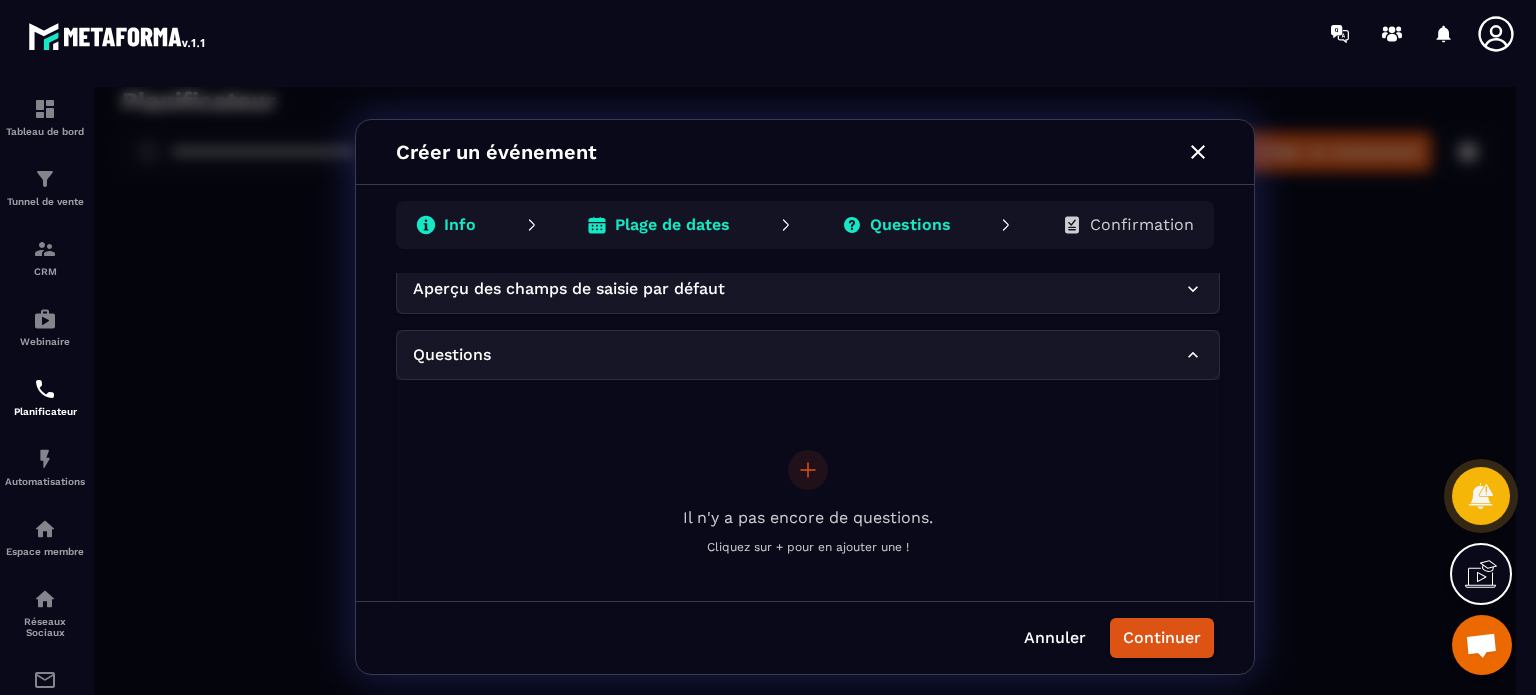 scroll, scrollTop: 0, scrollLeft: 0, axis: both 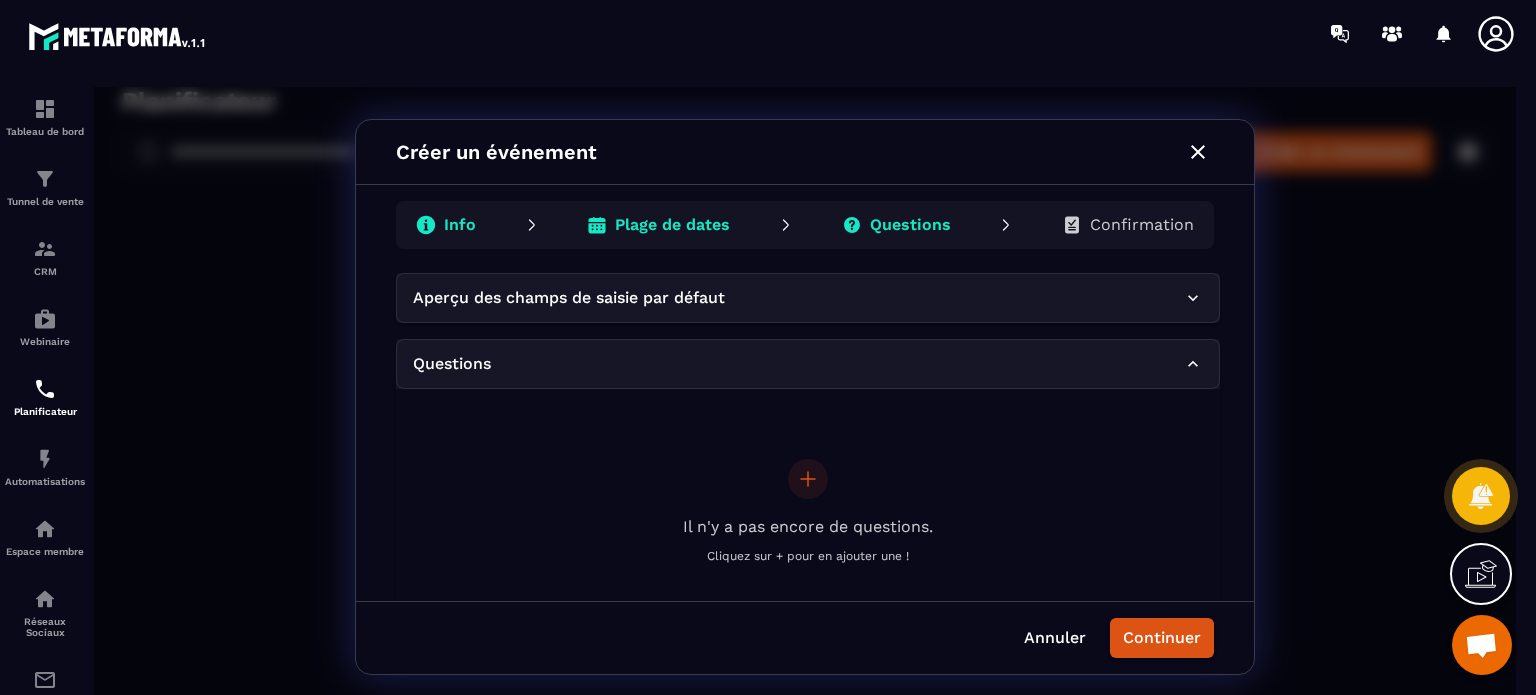 click on "Aperçu des champs de saisie par défaut" at bounding box center [569, 298] 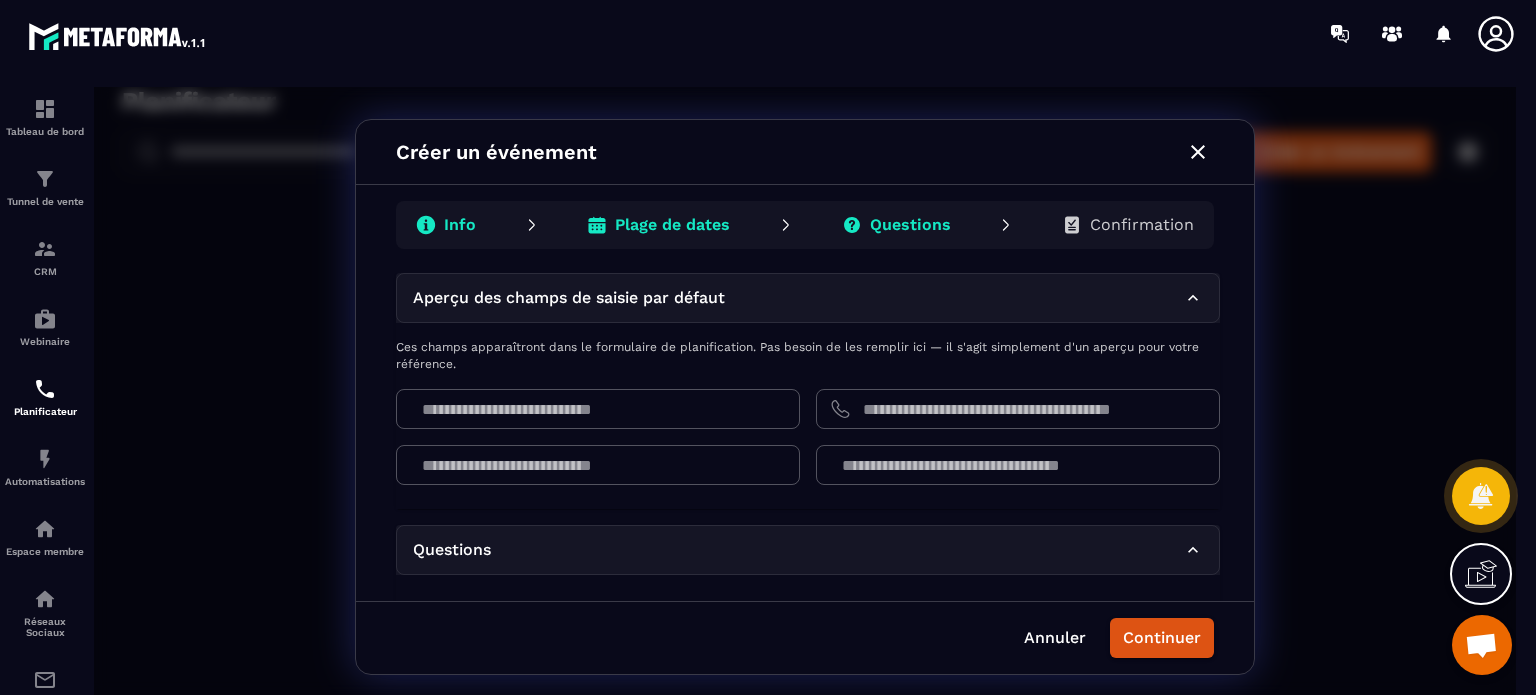 click on "Aperçu des champs de saisie par défaut" at bounding box center (569, 298) 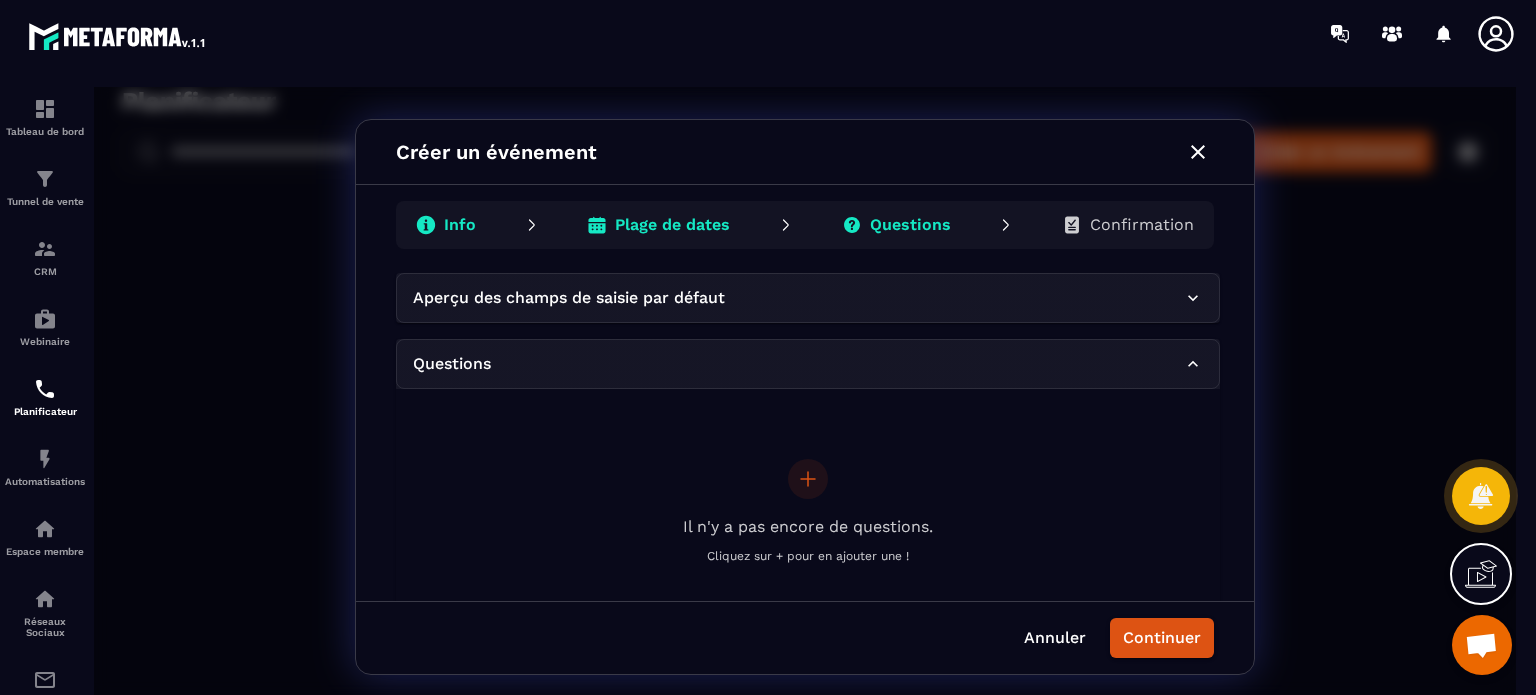 click on "Questions" at bounding box center (798, 364) 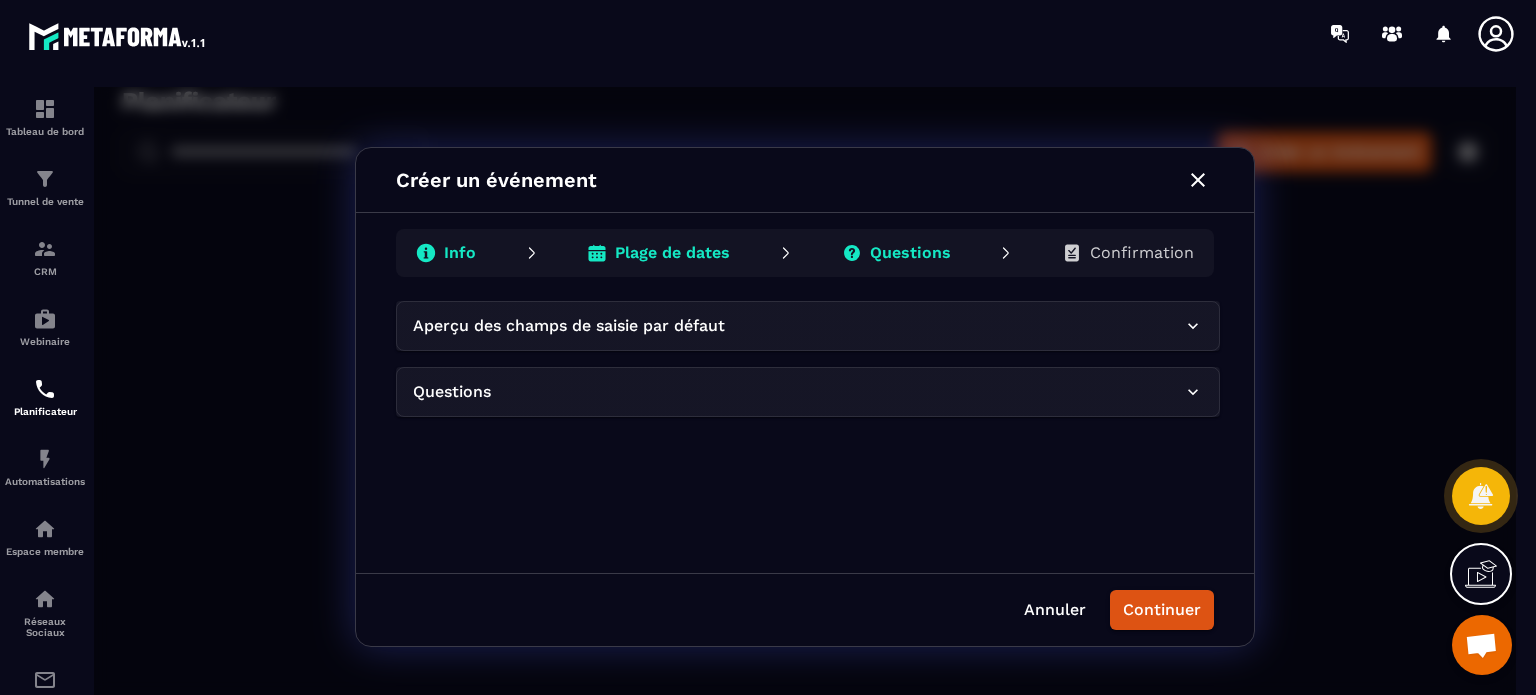 click 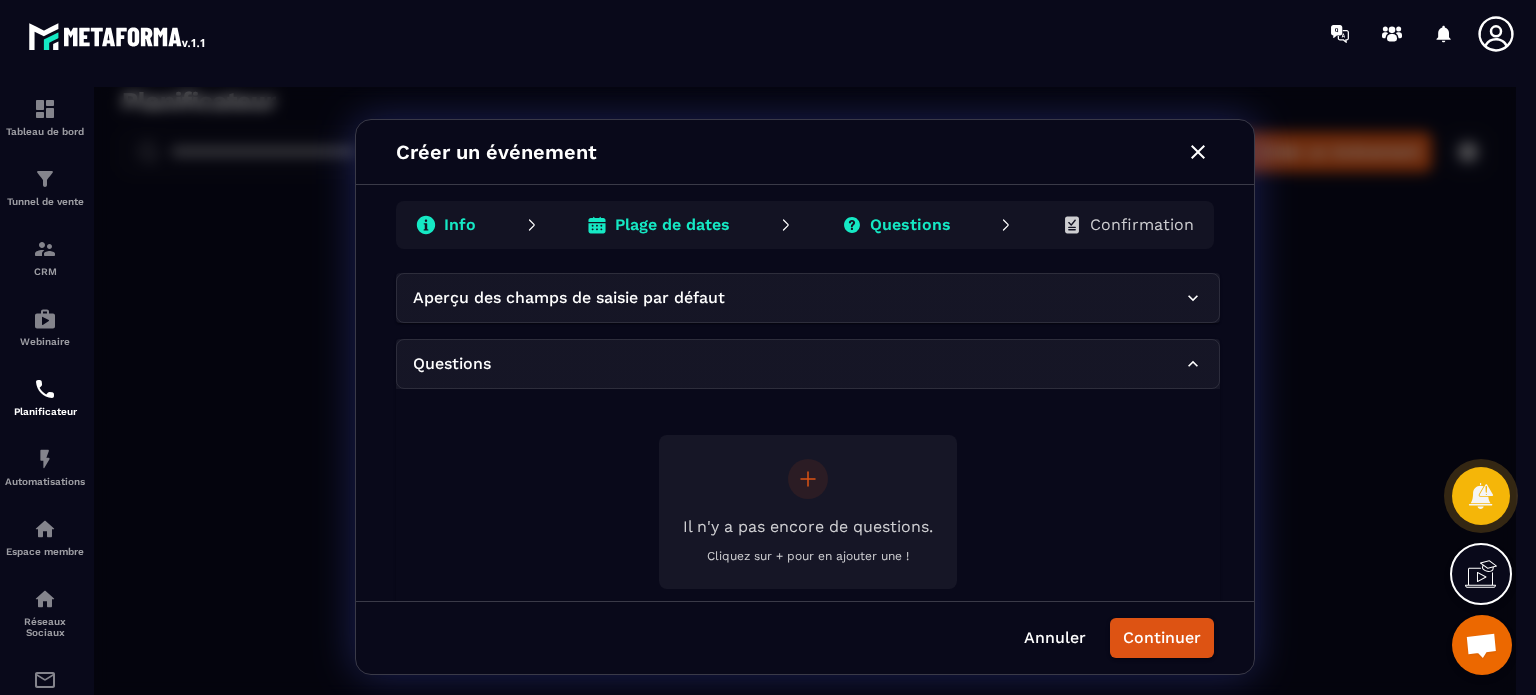 click on "Il n'y a pas encore de questions. Cliquez sur + pour en ajouter une !" at bounding box center [808, 512] 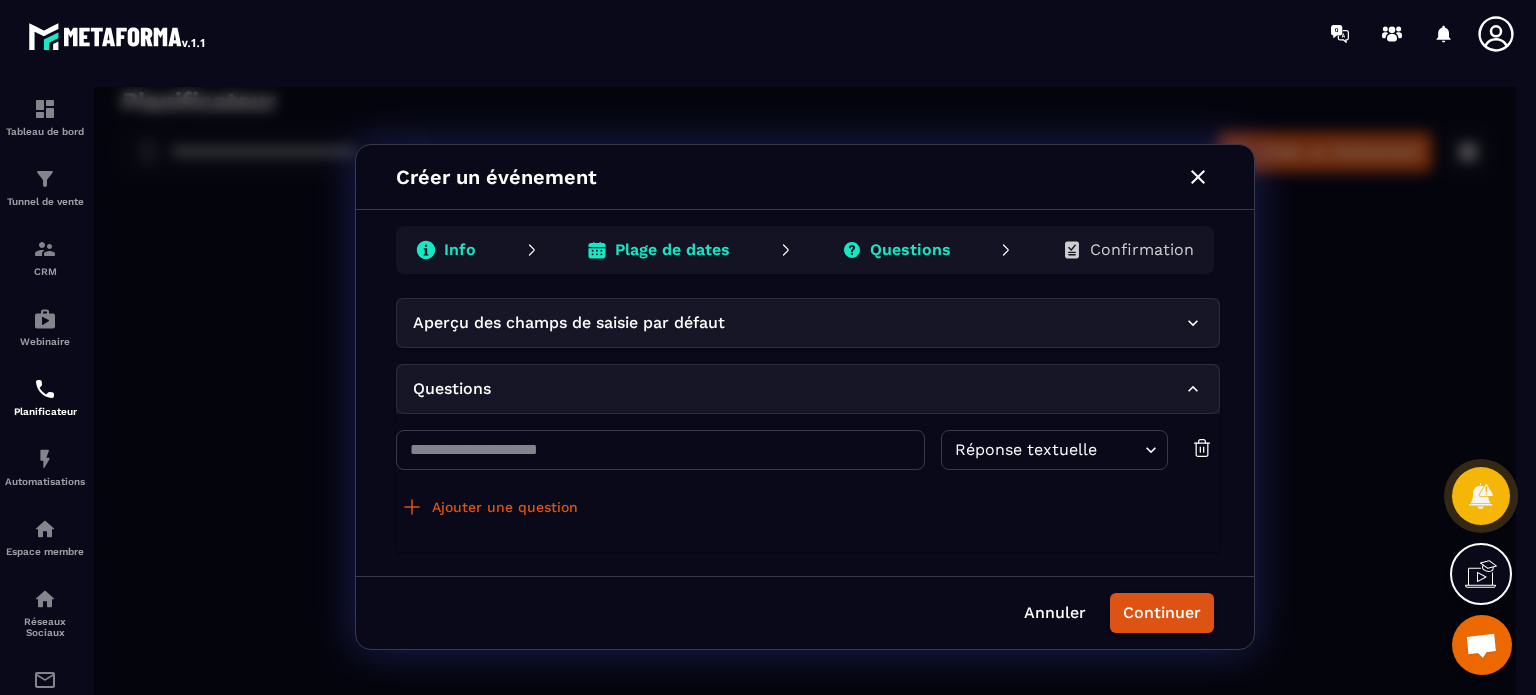 click at bounding box center [660, 450] 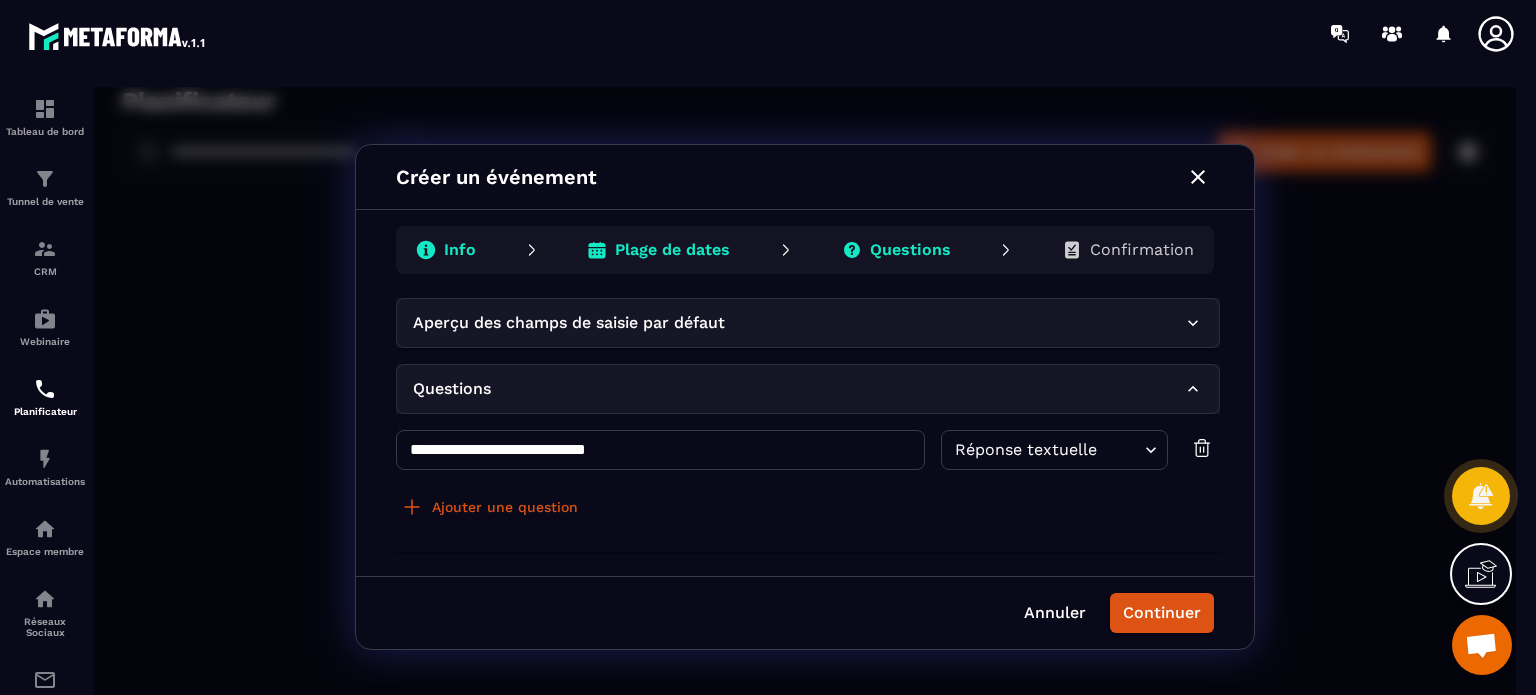type on "**********" 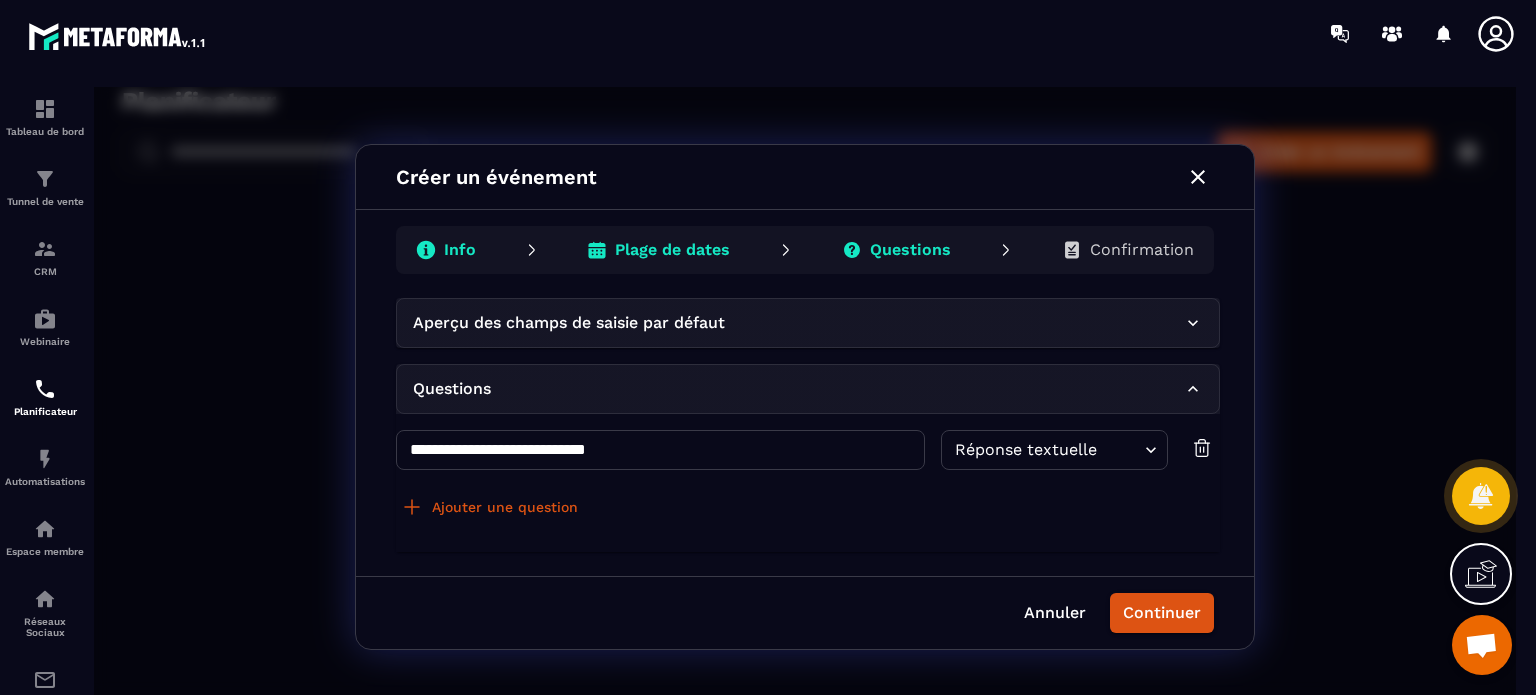click on "**********" at bounding box center (805, 397) 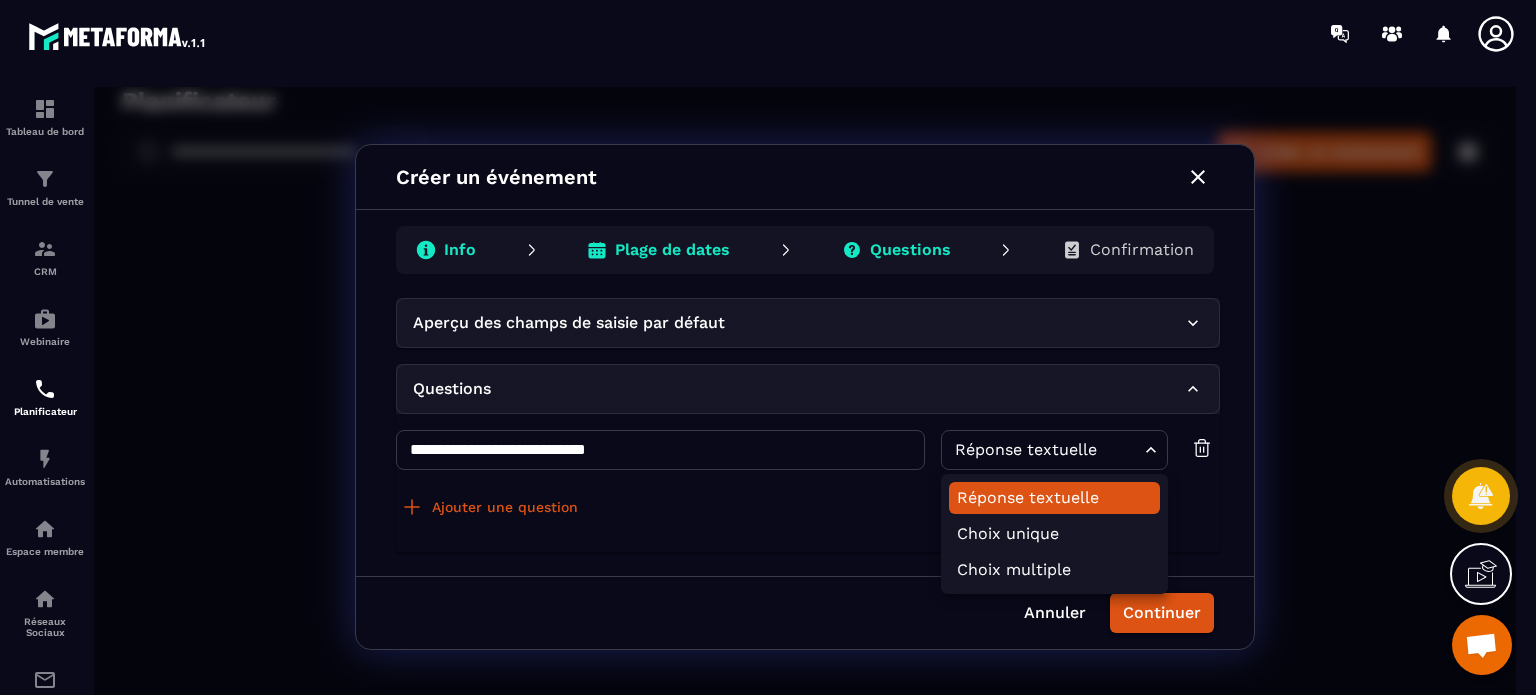 click at bounding box center [805, 397] 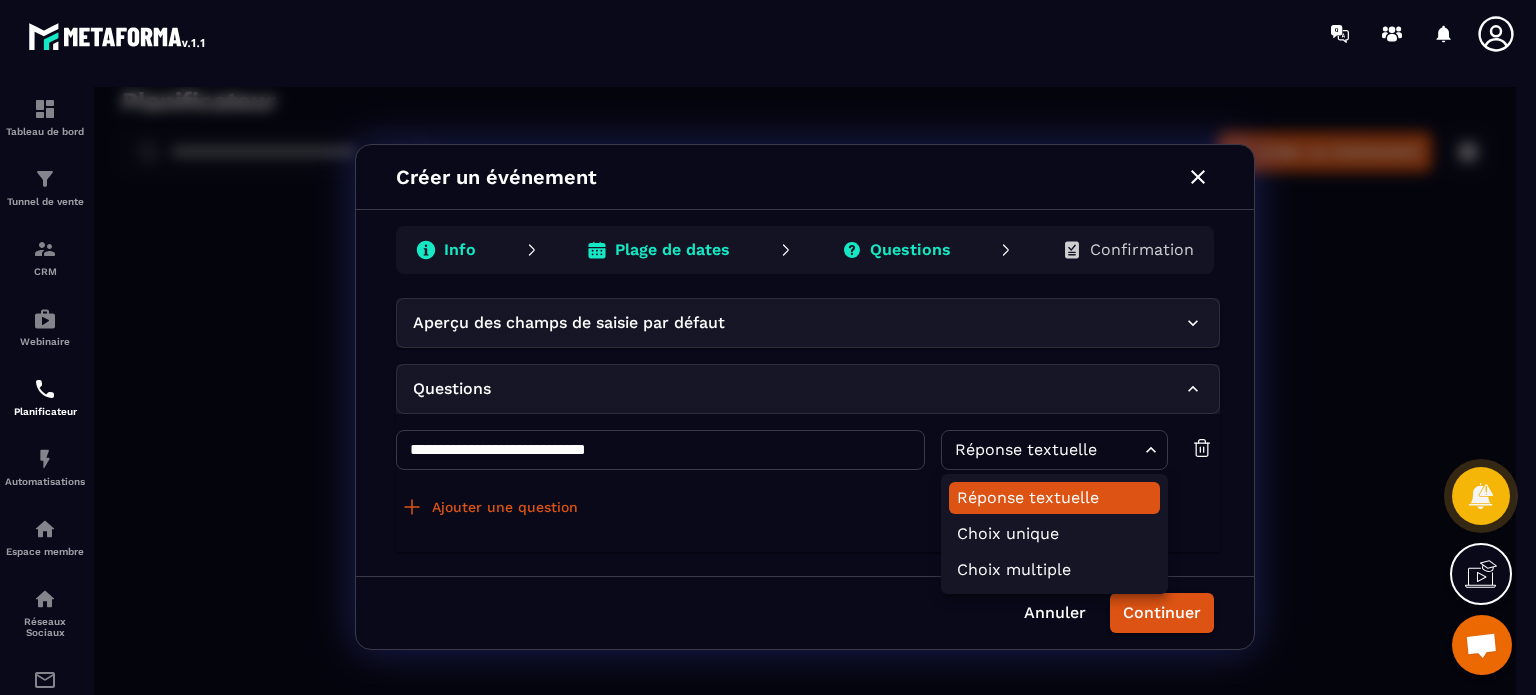 click on "**********" at bounding box center (805, 397) 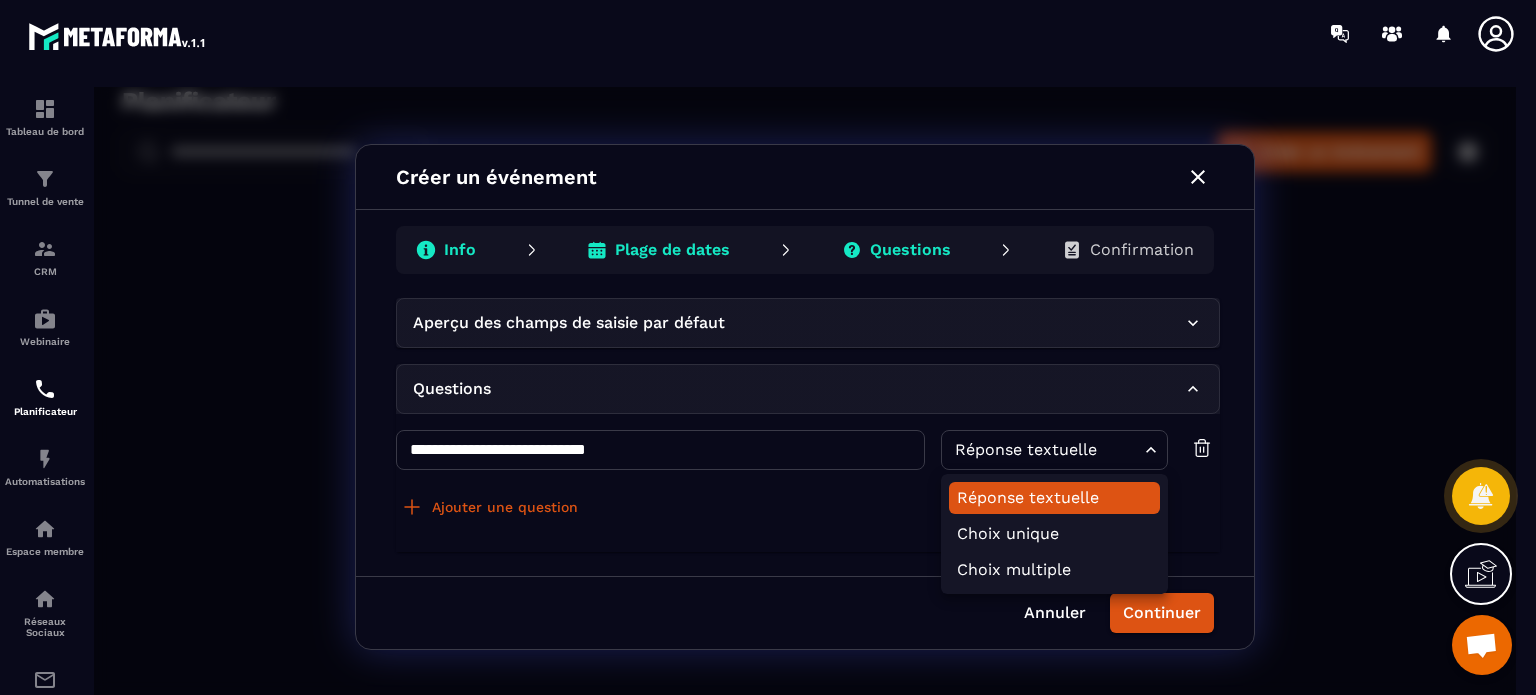 click at bounding box center (805, 397) 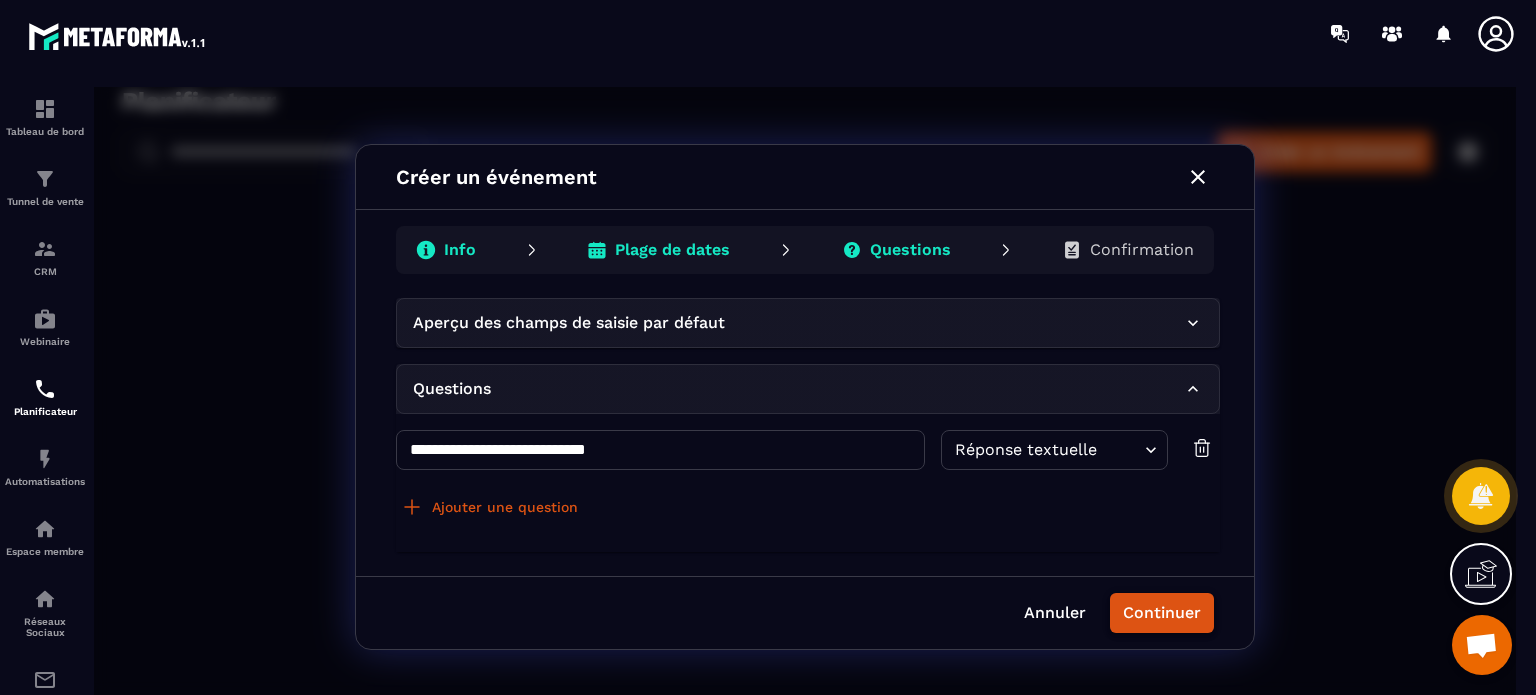 click on "Continuer" at bounding box center [1162, 613] 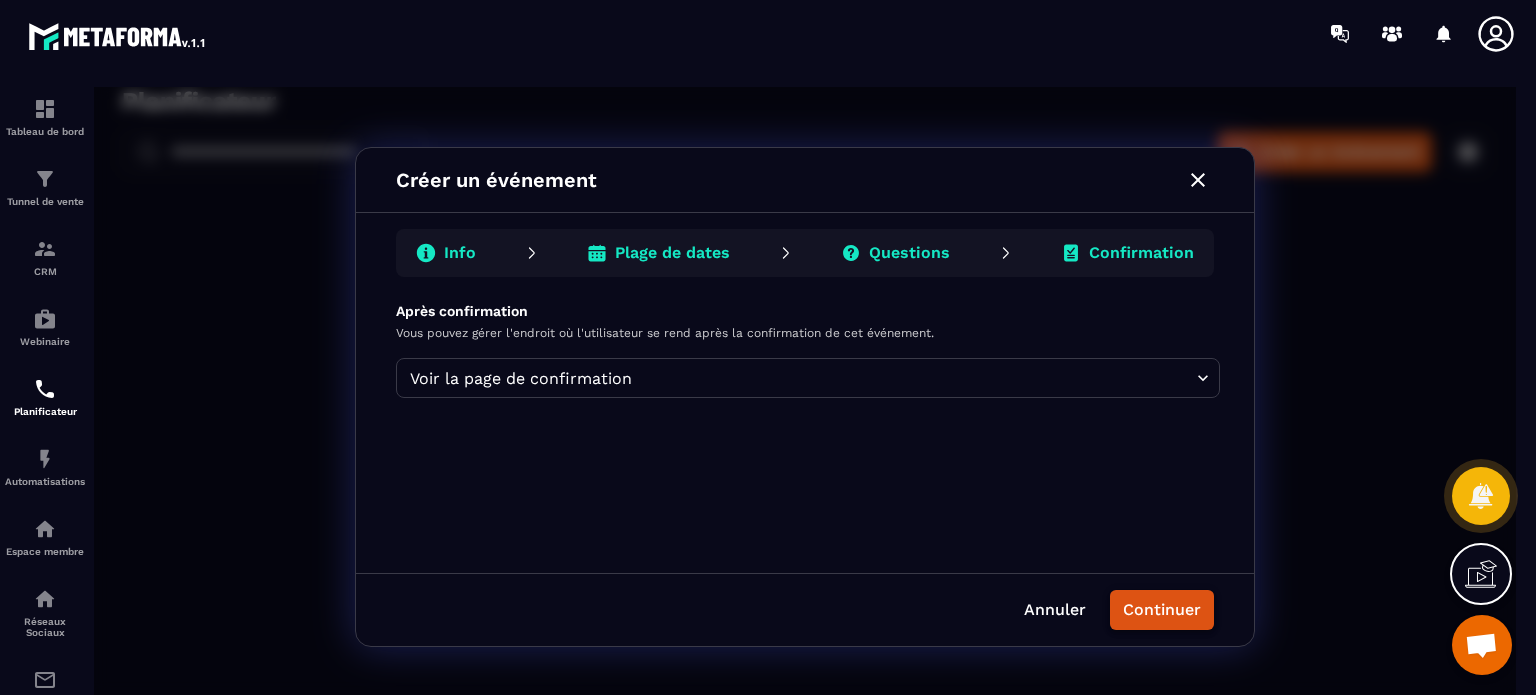 click on "Continuer" at bounding box center [1162, 610] 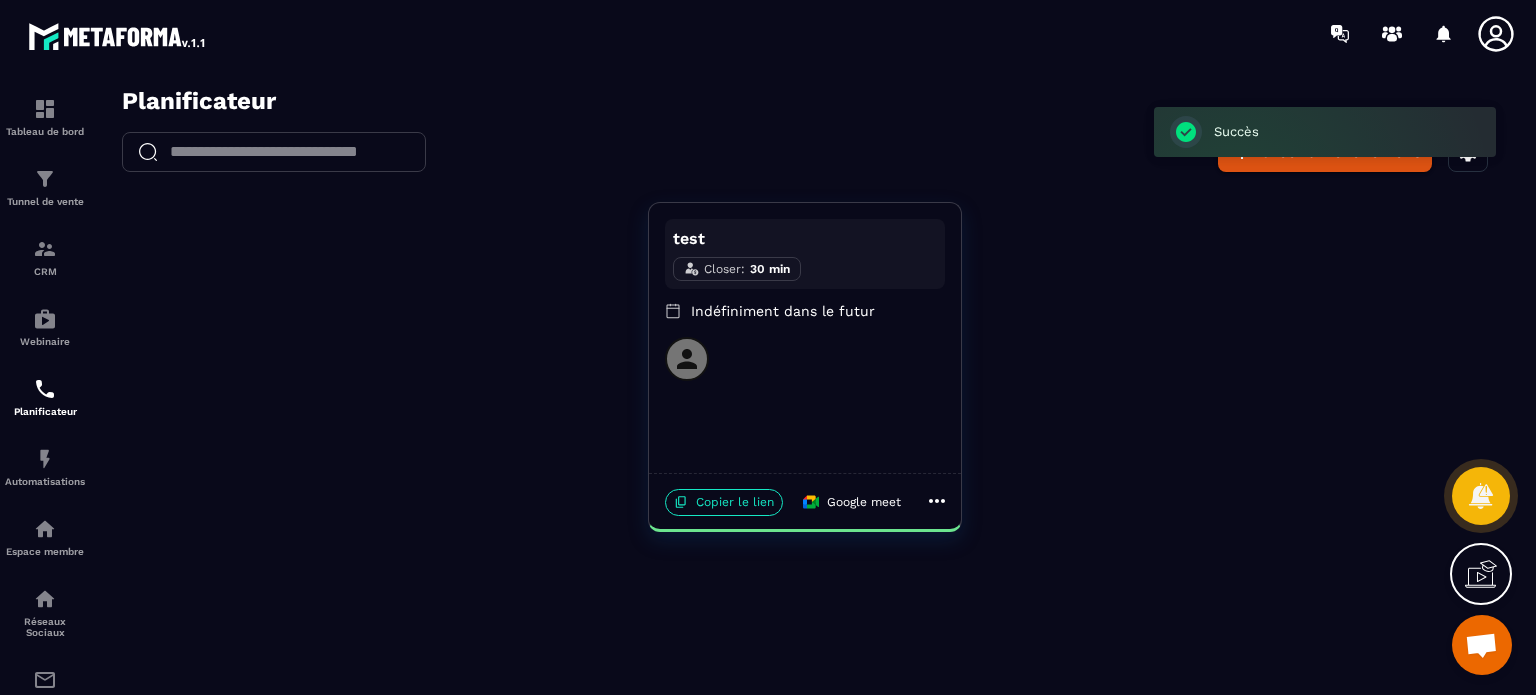 click 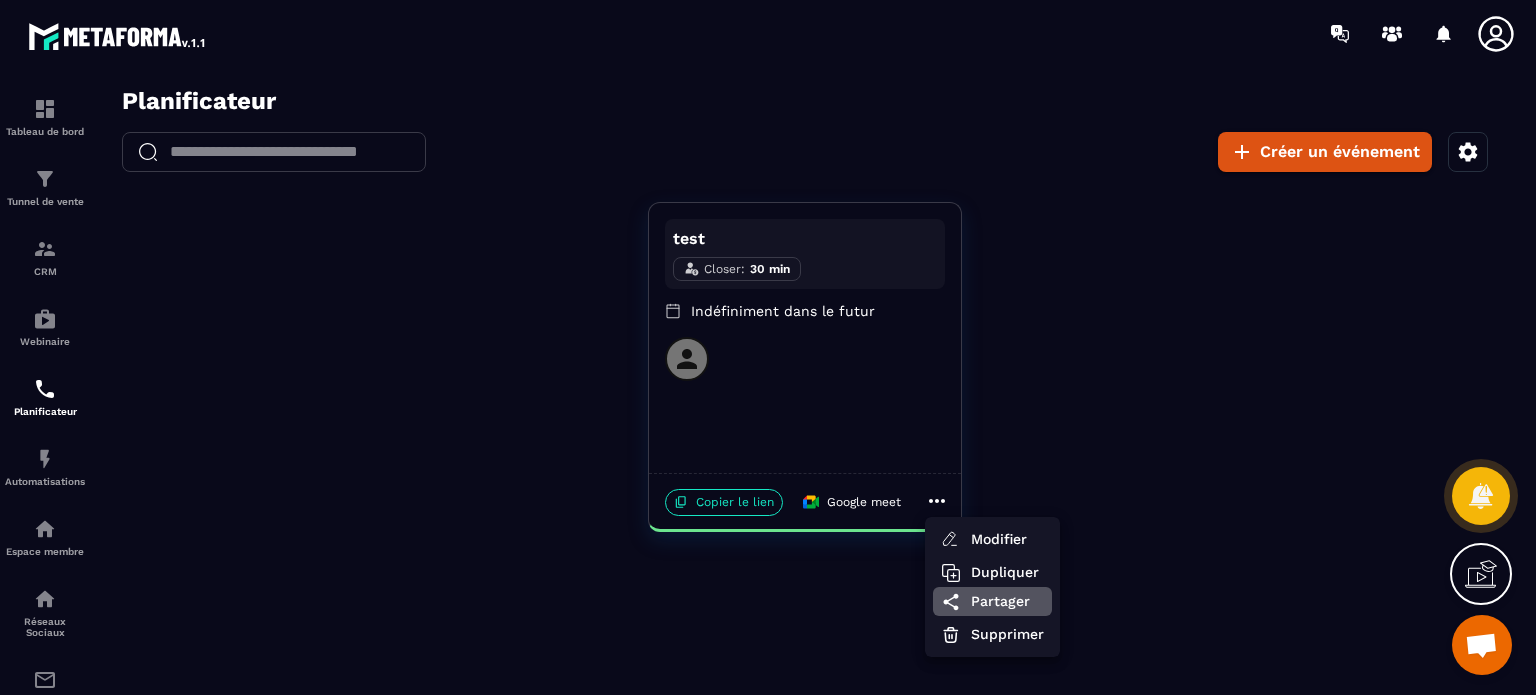 click on "Partager" at bounding box center [1007, 601] 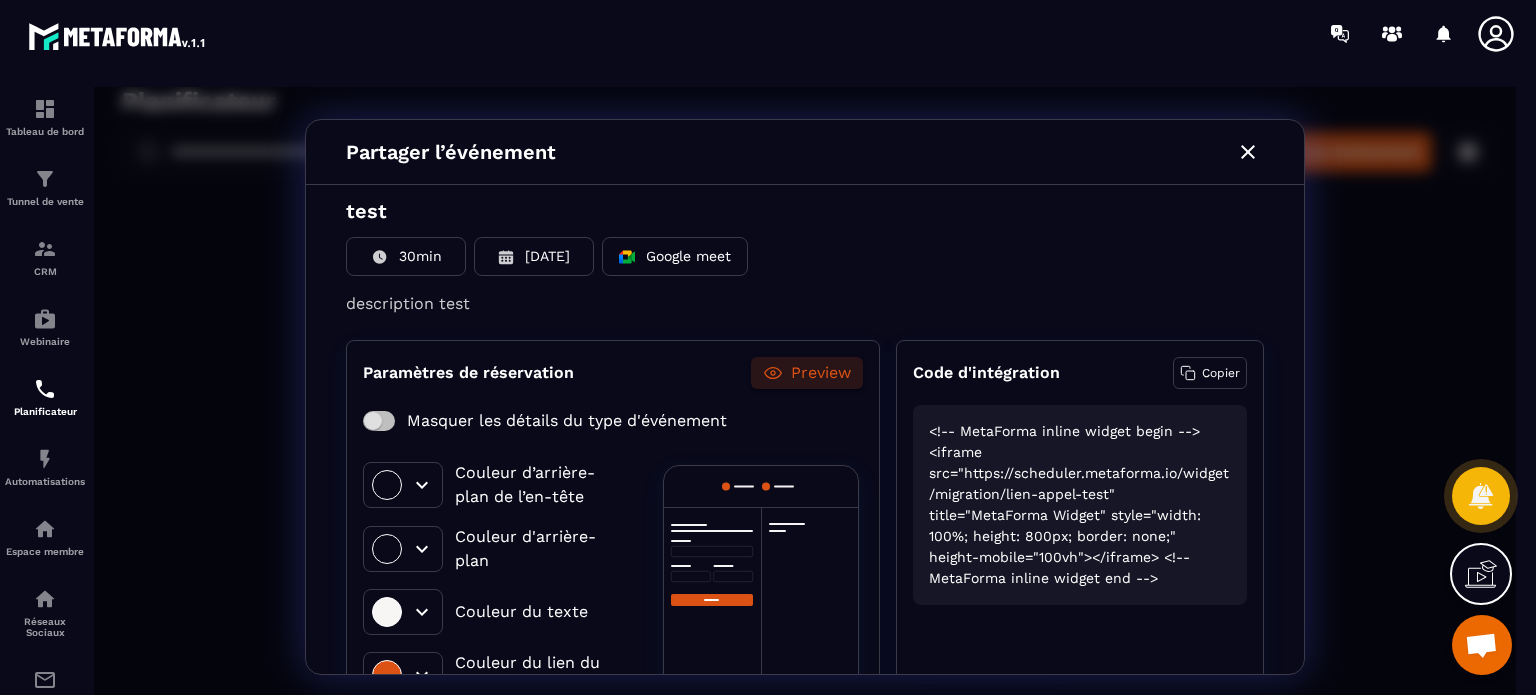 scroll, scrollTop: 136, scrollLeft: 0, axis: vertical 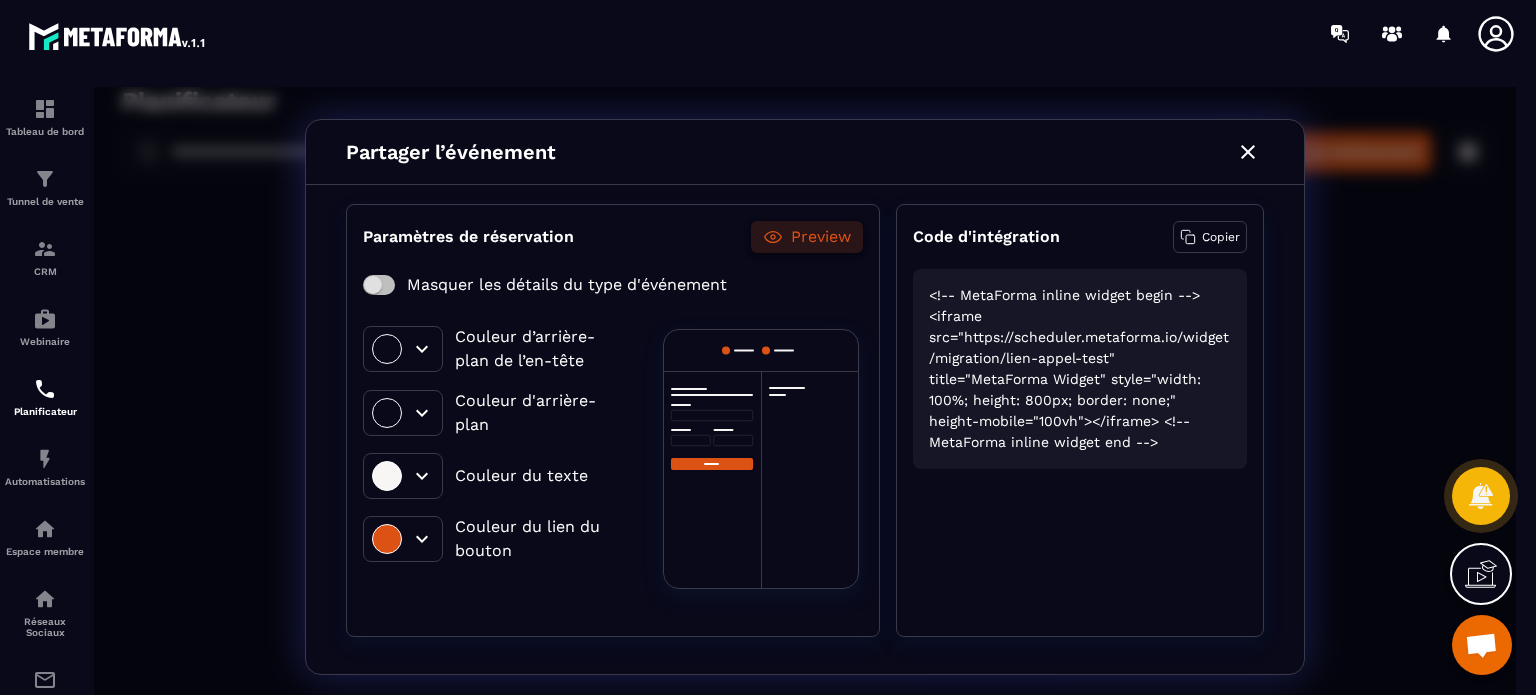 click on "Preview" at bounding box center (821, 237) 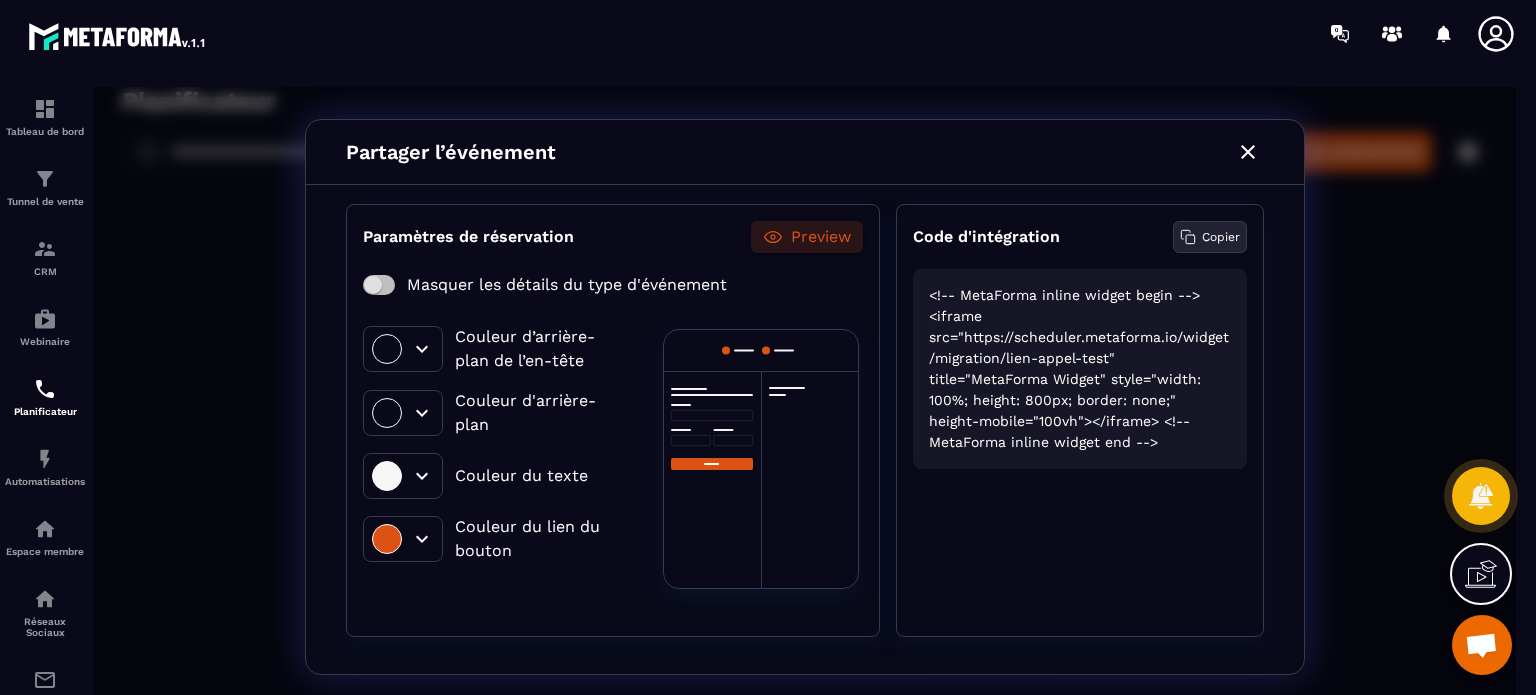 click on "Copier" at bounding box center (1221, 237) 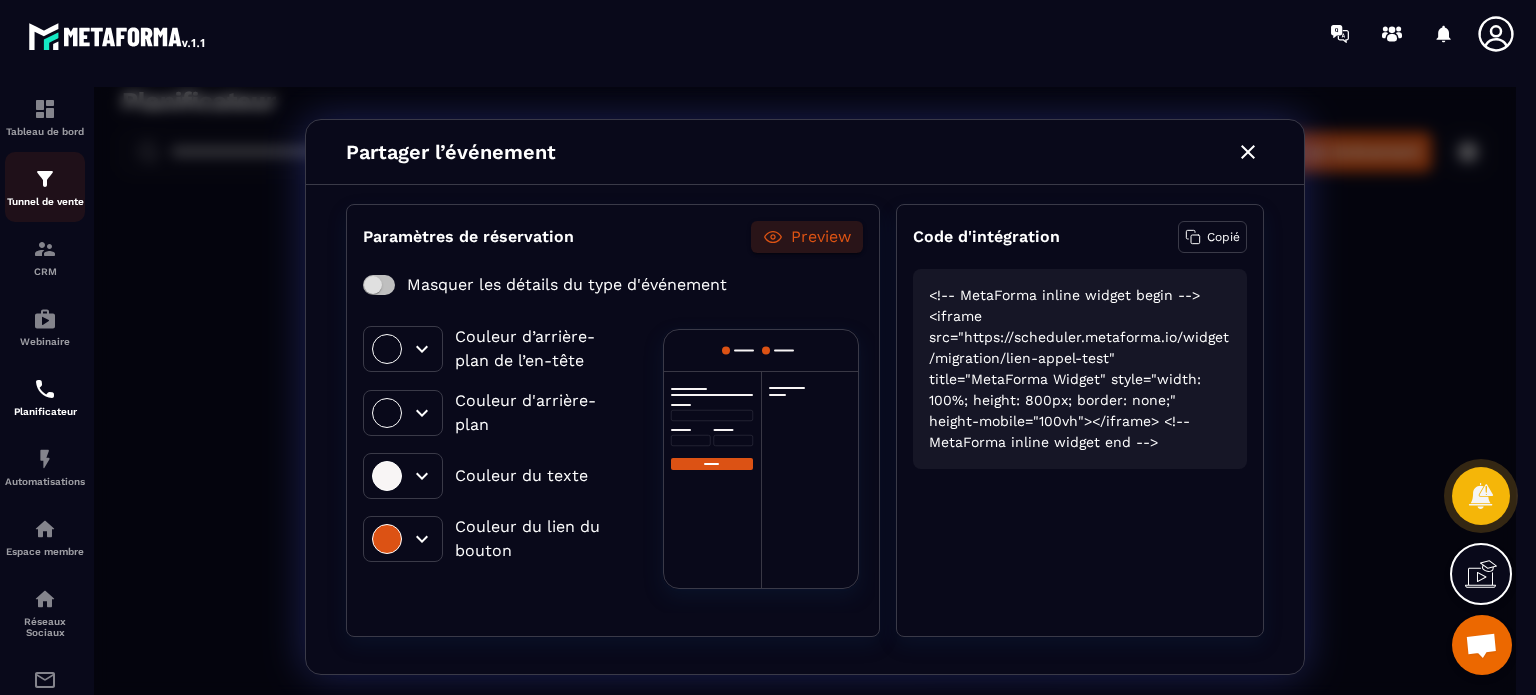 click at bounding box center (45, 179) 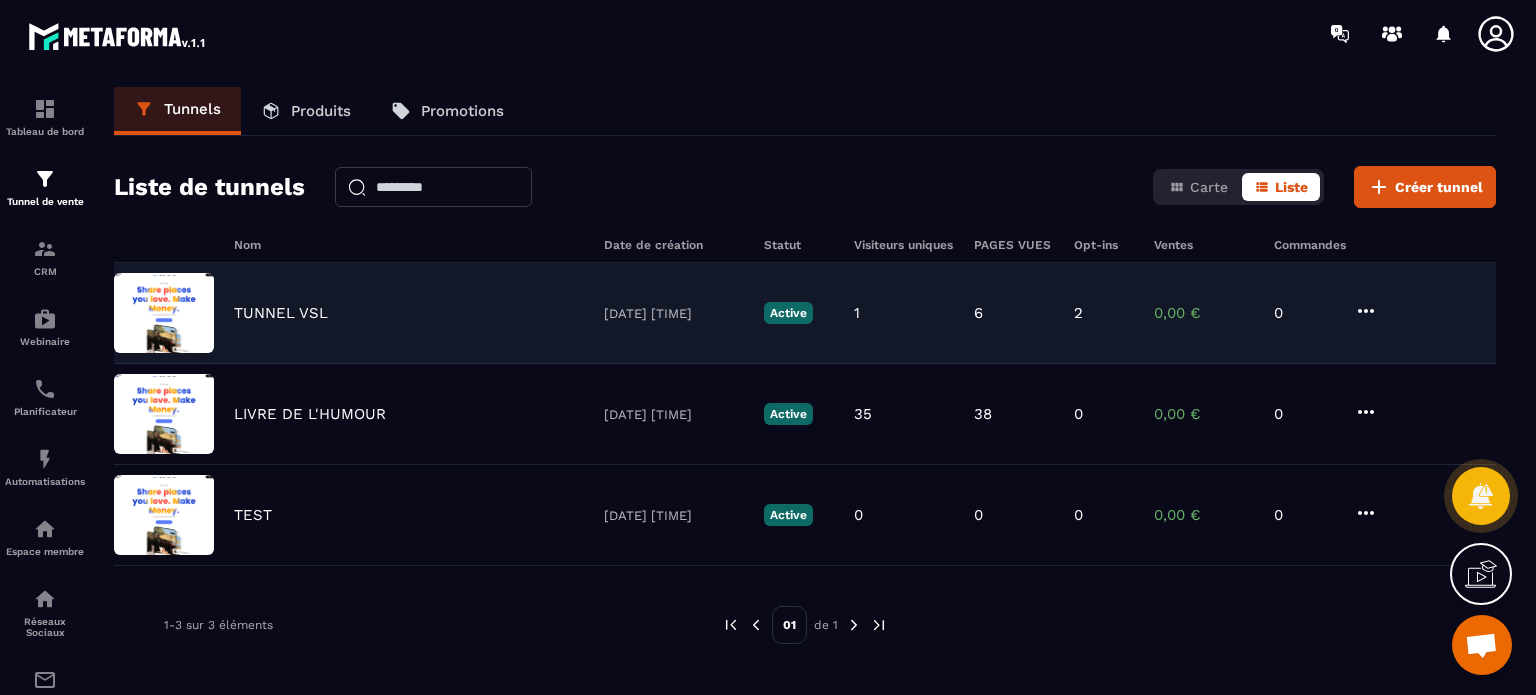 click on "TUNNEL VSL" at bounding box center (281, 313) 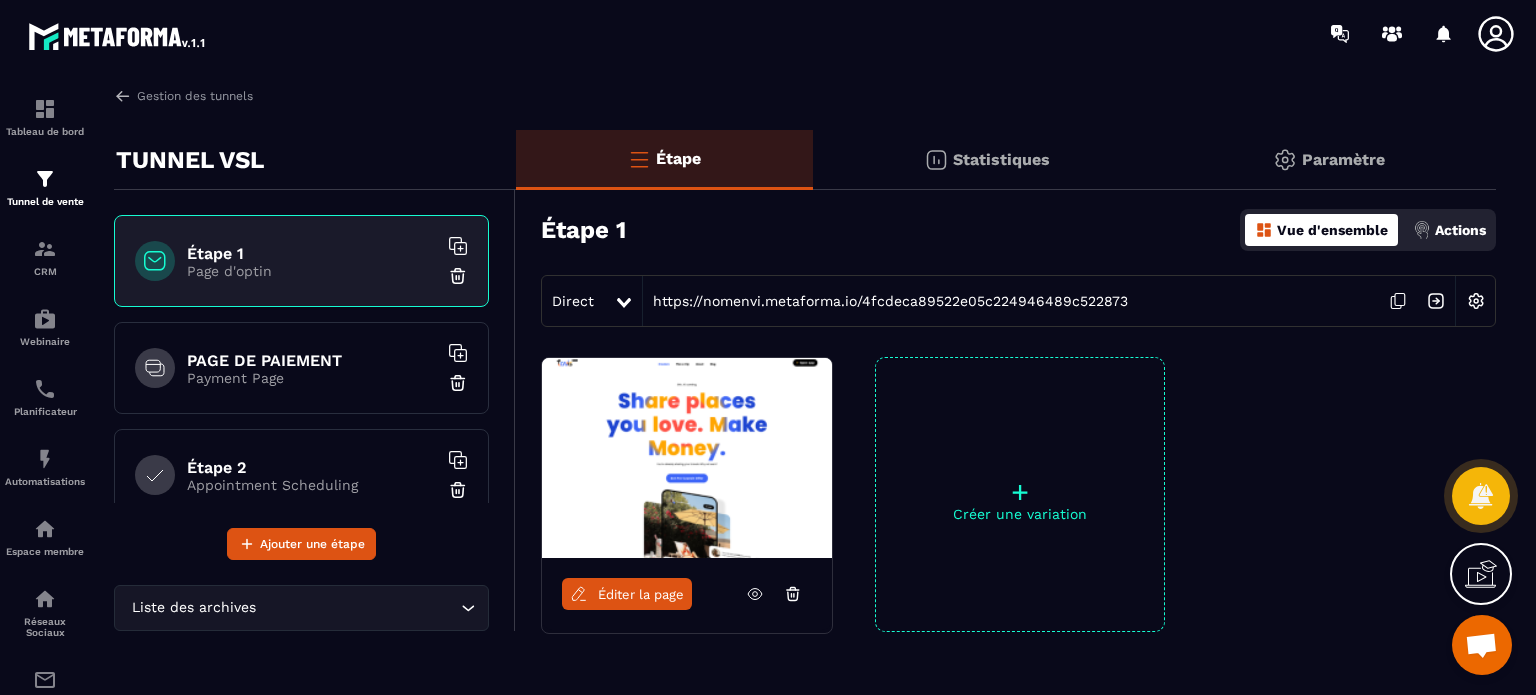 click on "Étape 2" at bounding box center (312, 467) 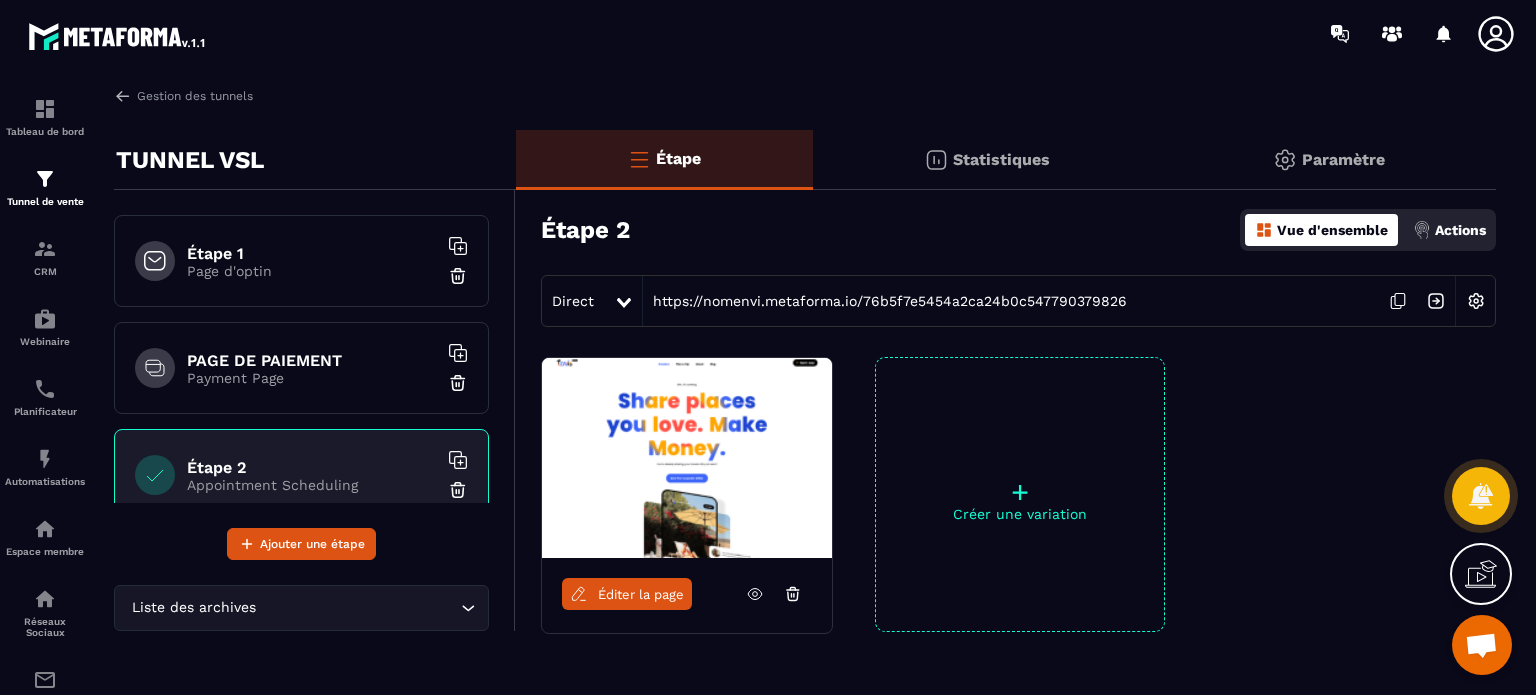 click on "Éditer la page" at bounding box center [627, 594] 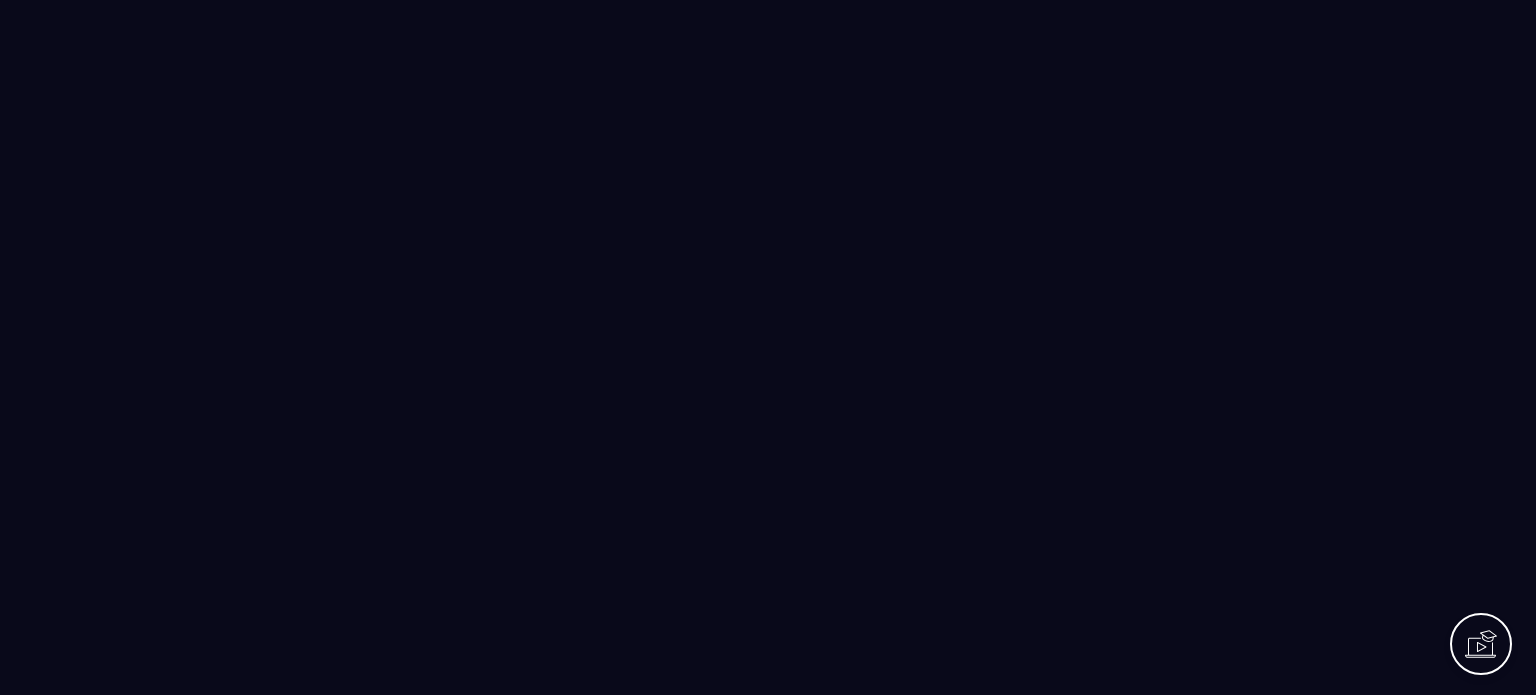 scroll, scrollTop: 0, scrollLeft: 0, axis: both 